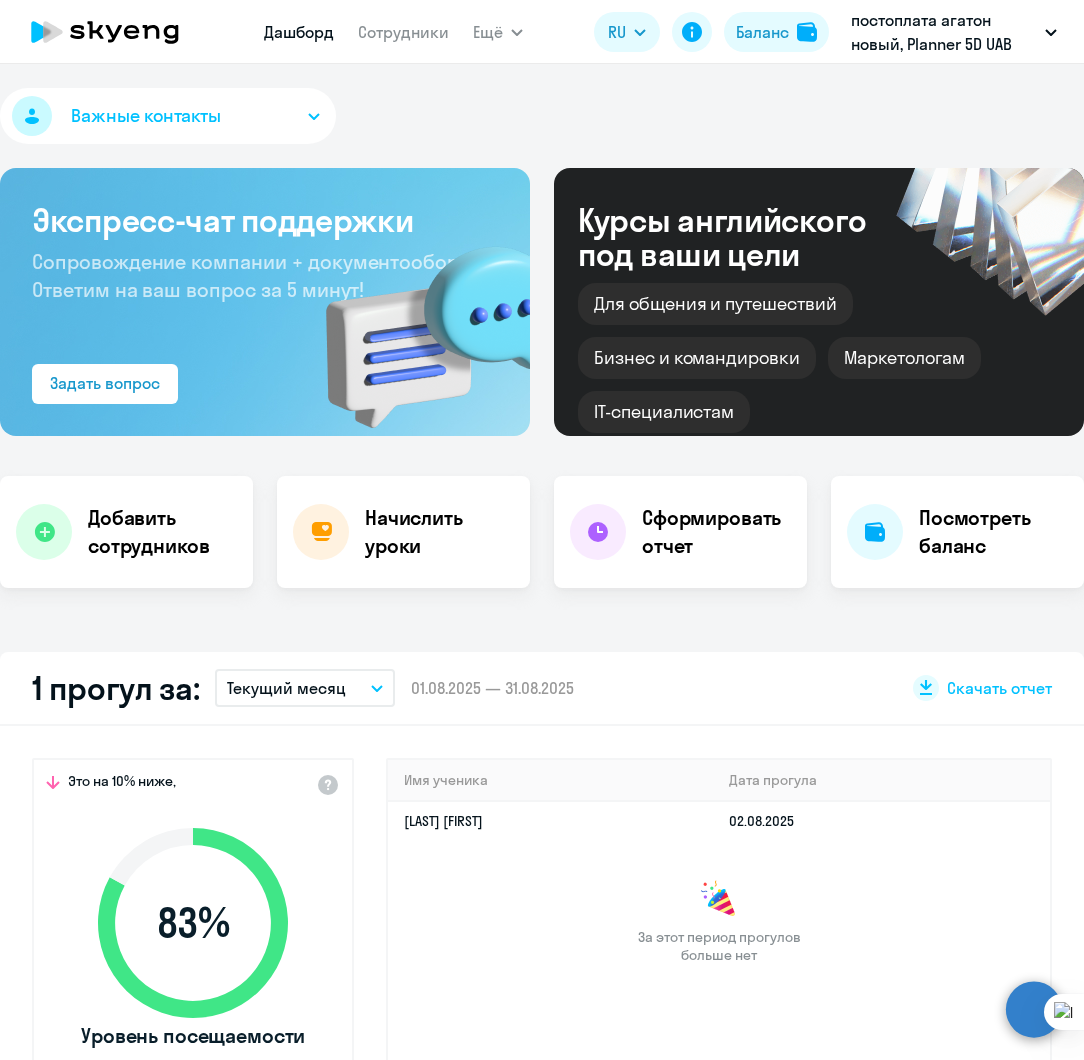 scroll, scrollTop: 0, scrollLeft: 0, axis: both 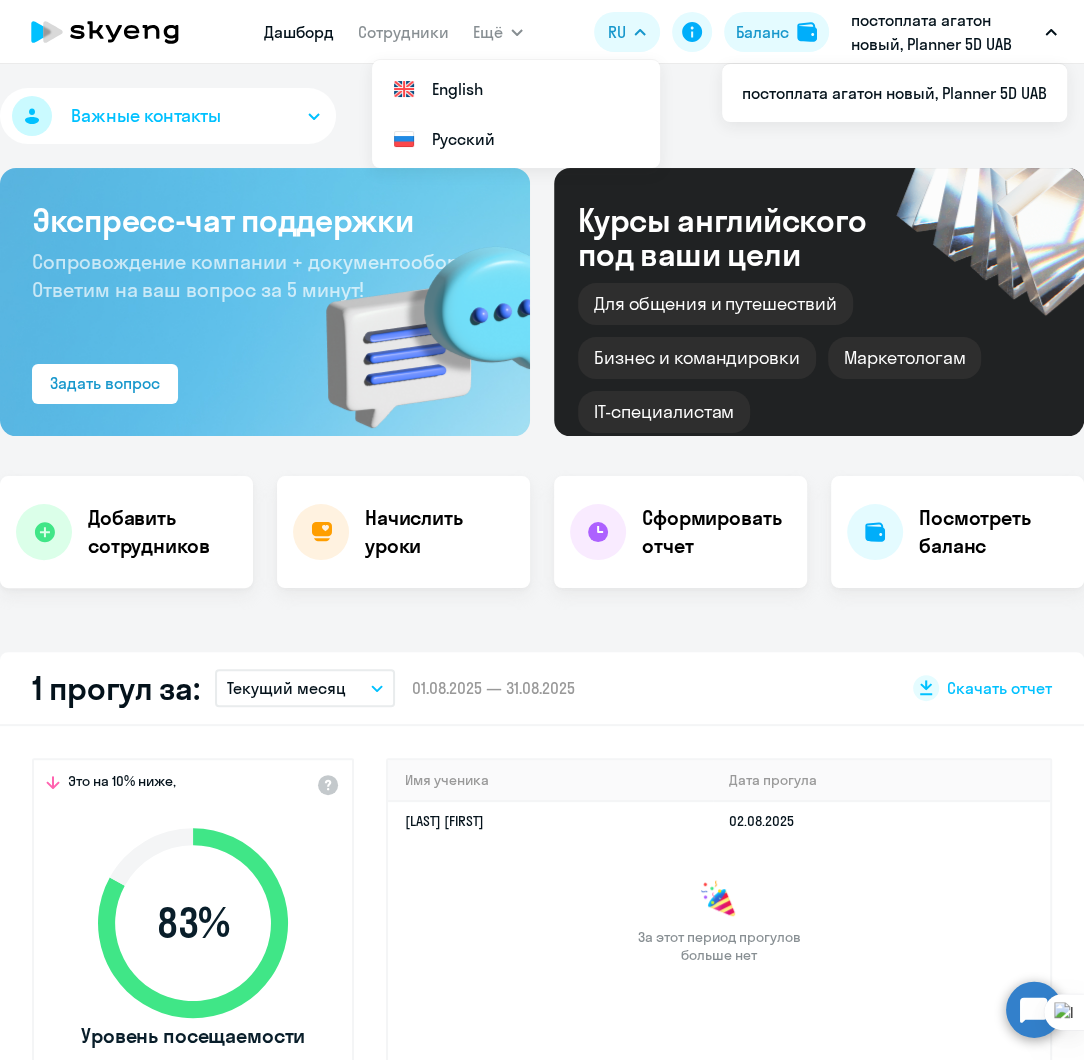 select on "30" 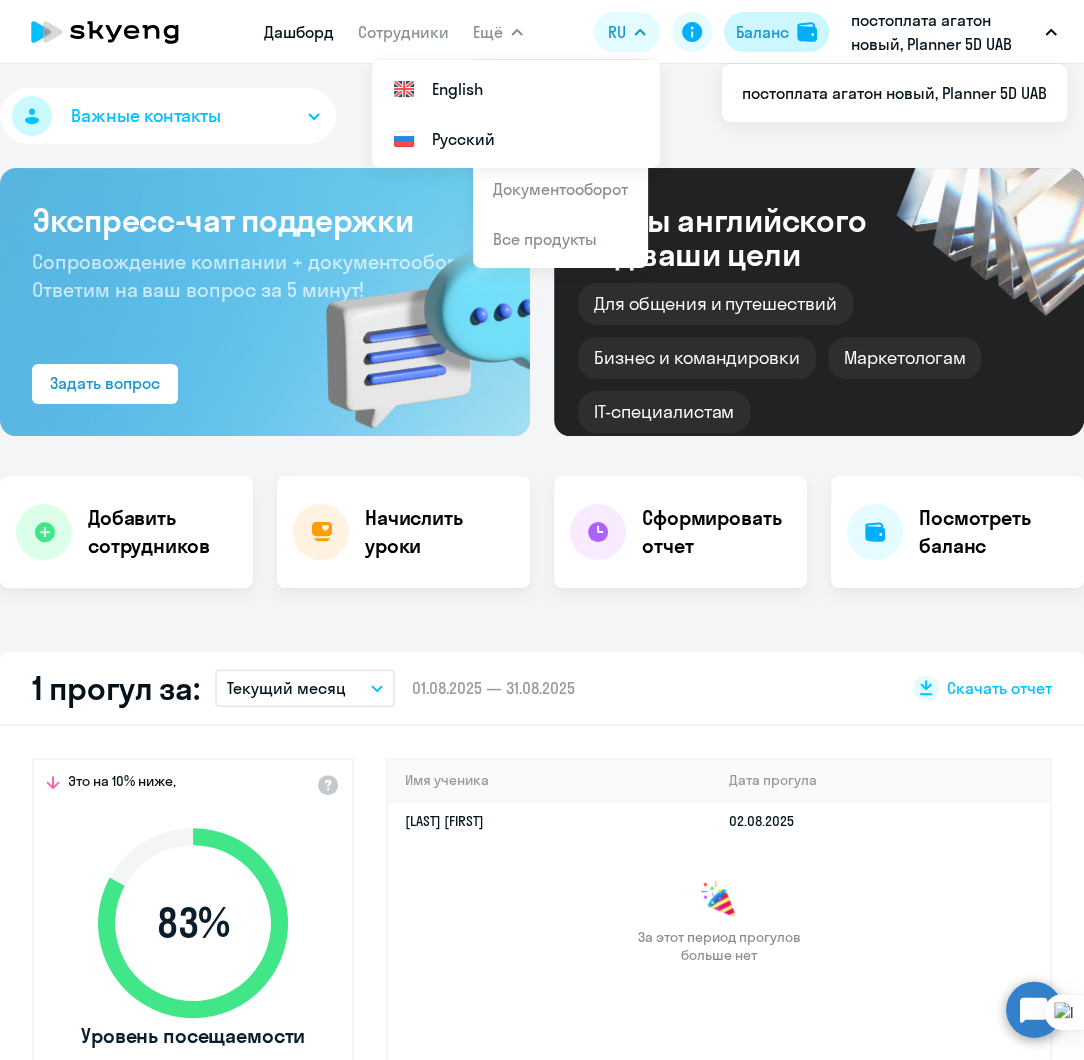 click on "Баланс" 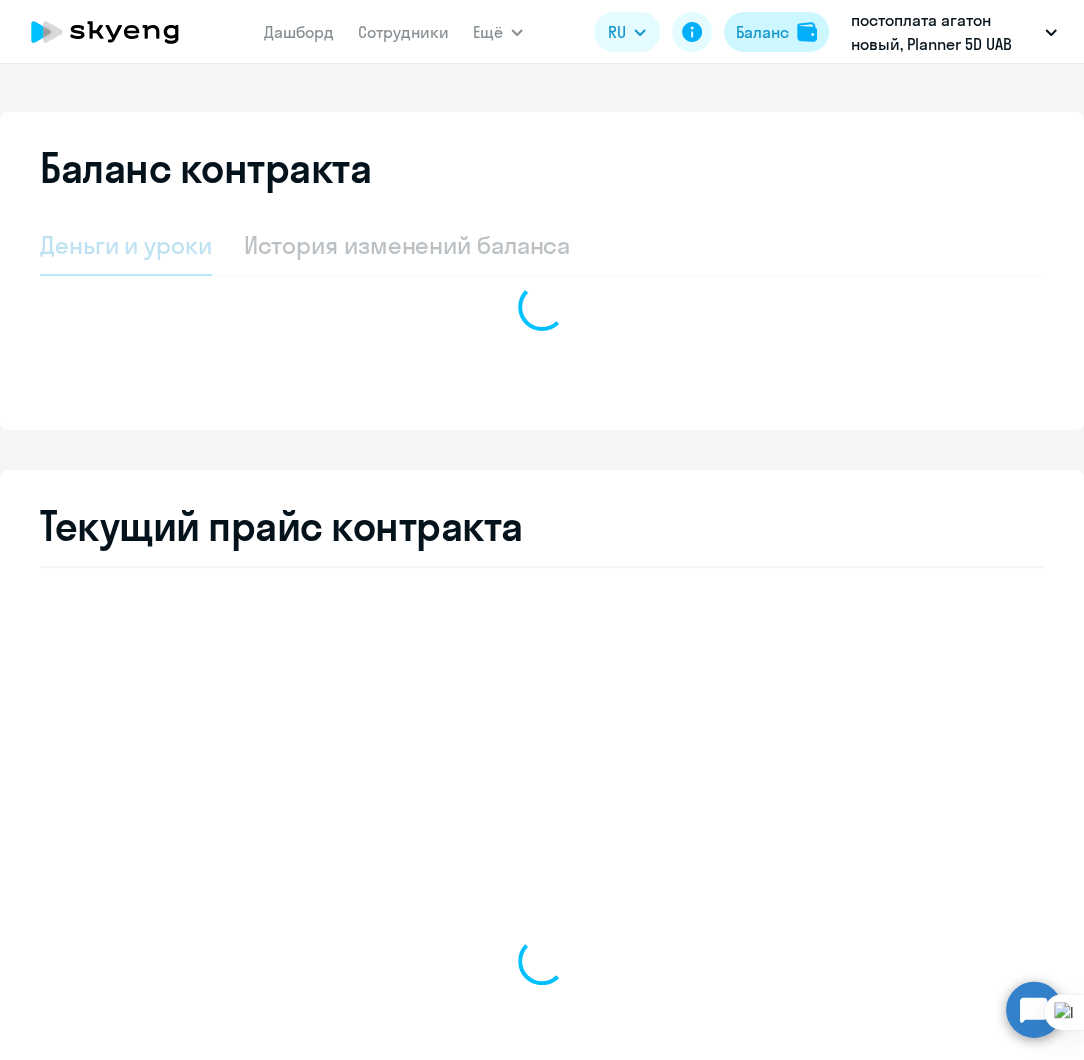 select on "english_adult_not_native_speaker" 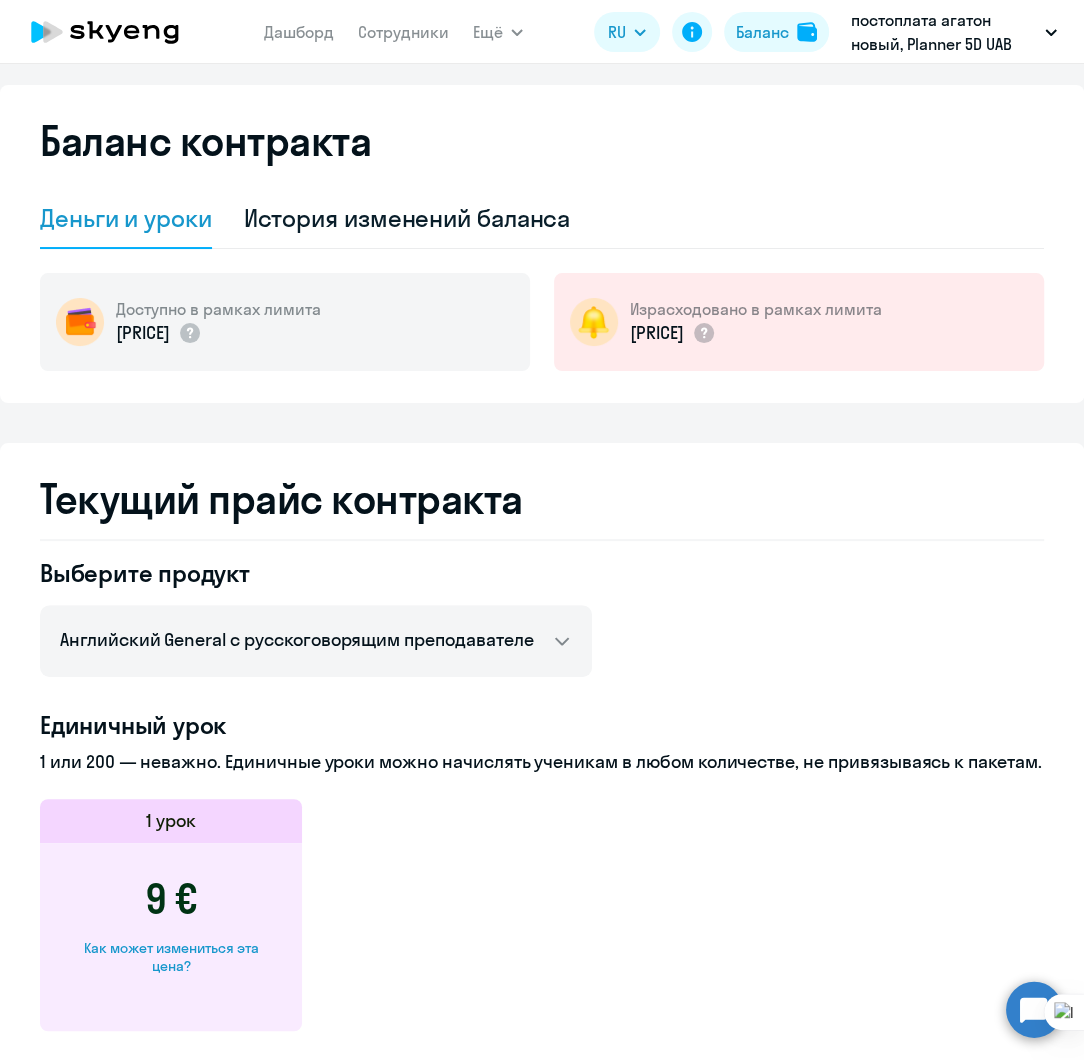 scroll, scrollTop: 0, scrollLeft: 0, axis: both 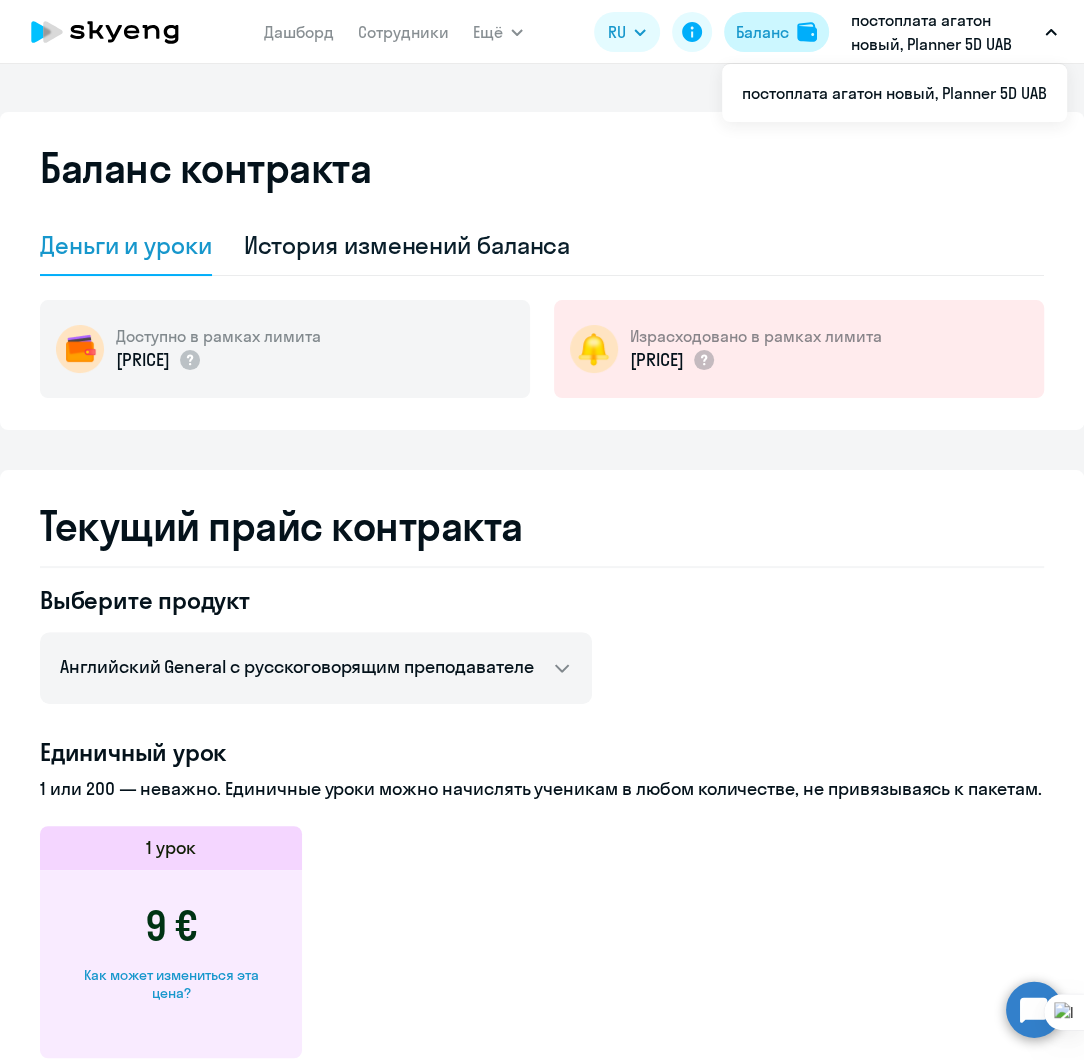 click on "Баланс" 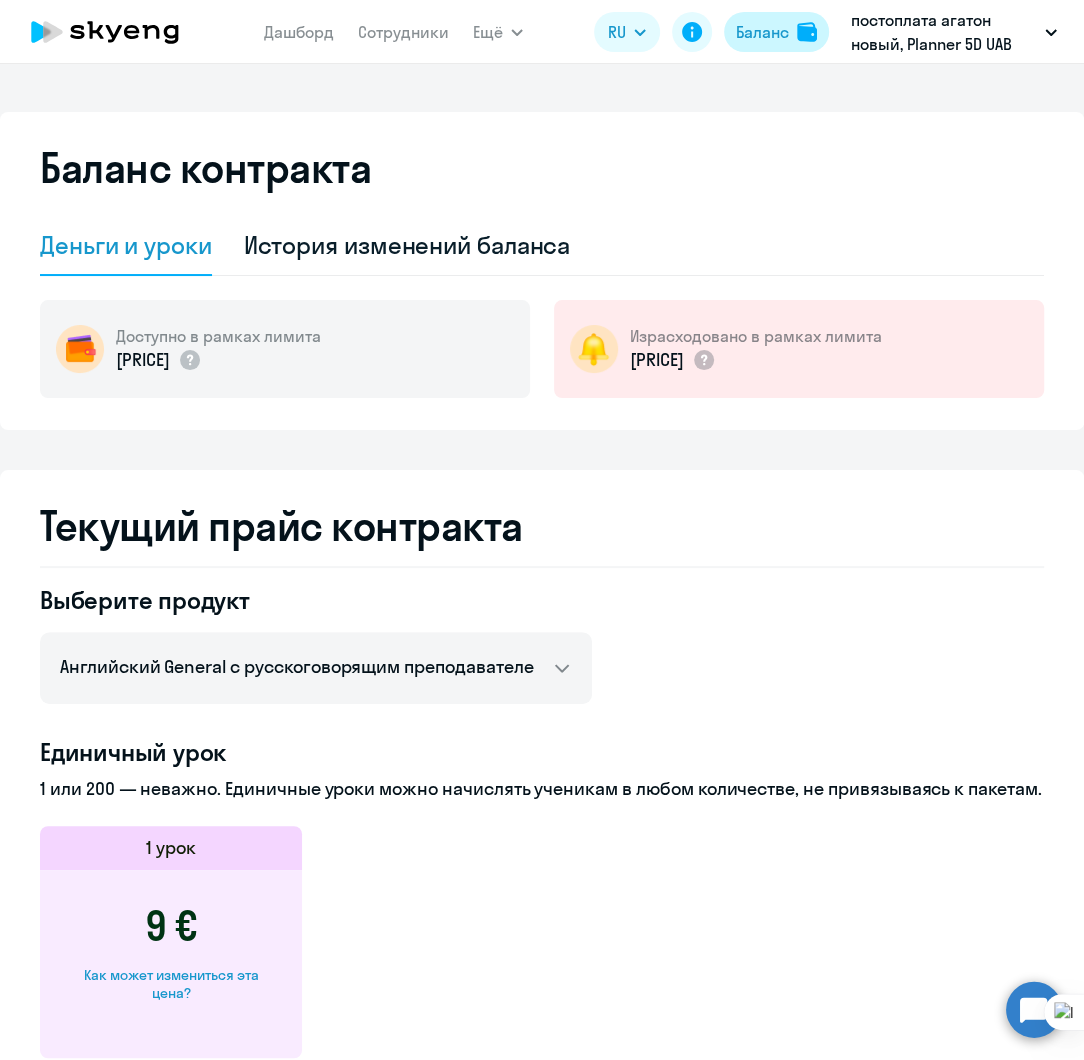 click on "Баланс" 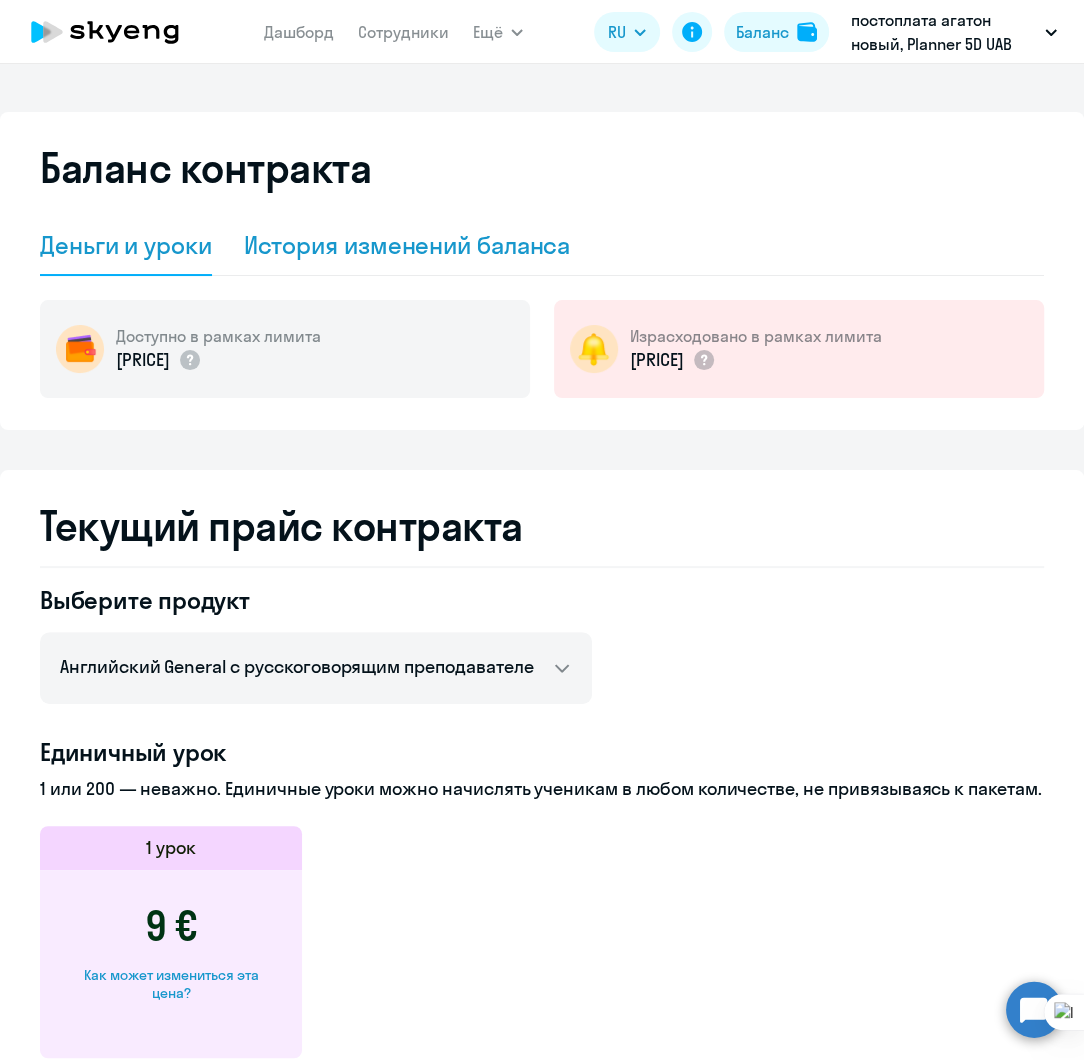 click on "История изменений баланса" 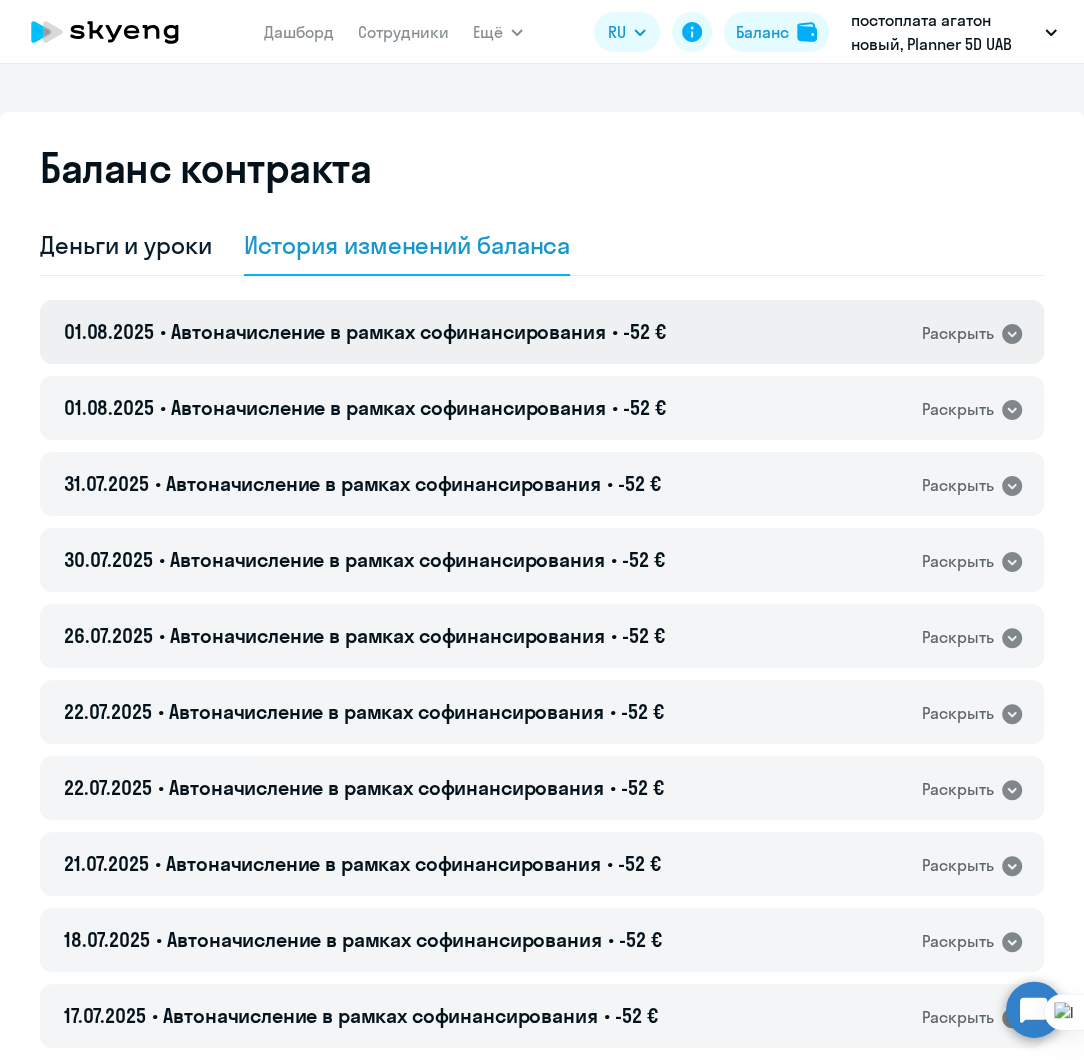 click on "Раскрыть" 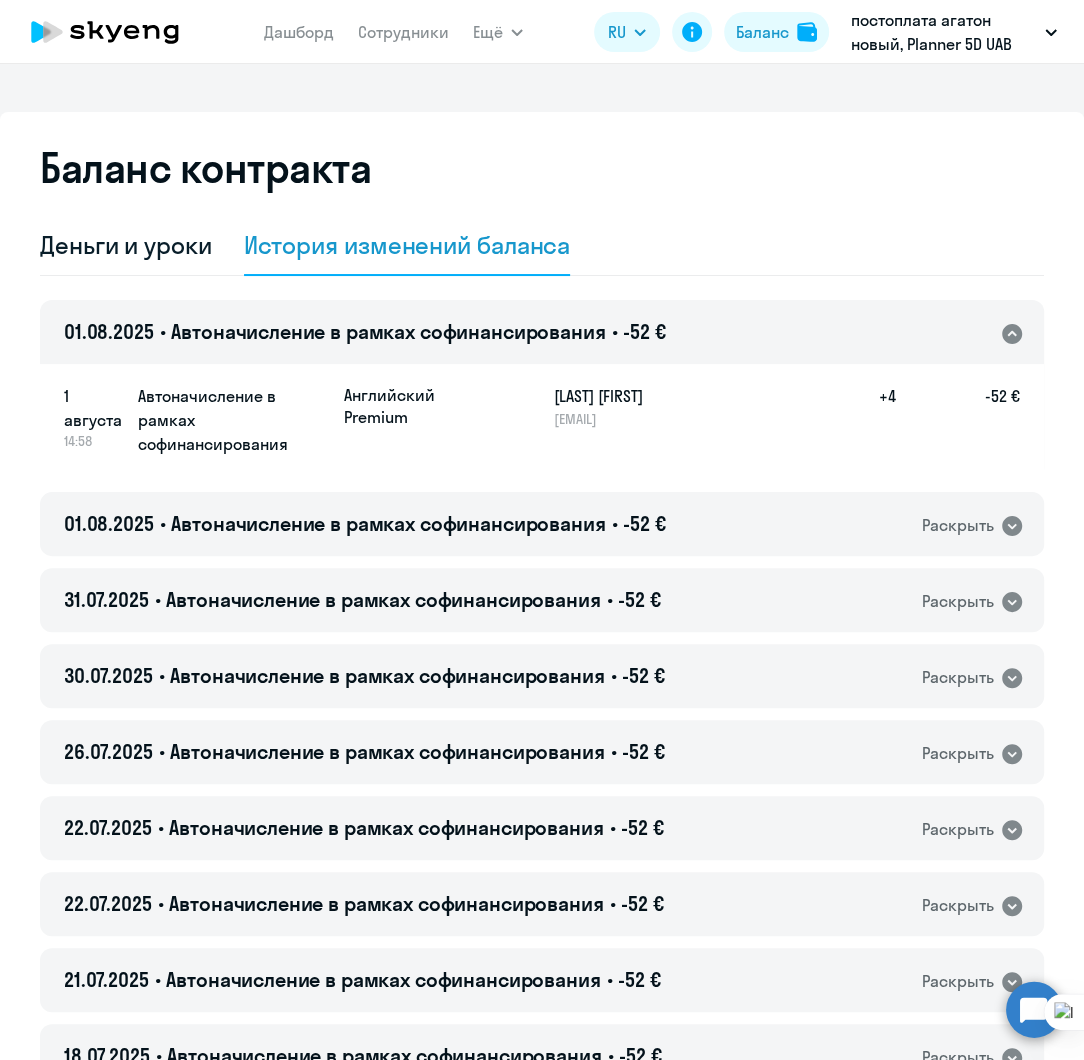 click on "Деньги и уроки История изменений баланса" 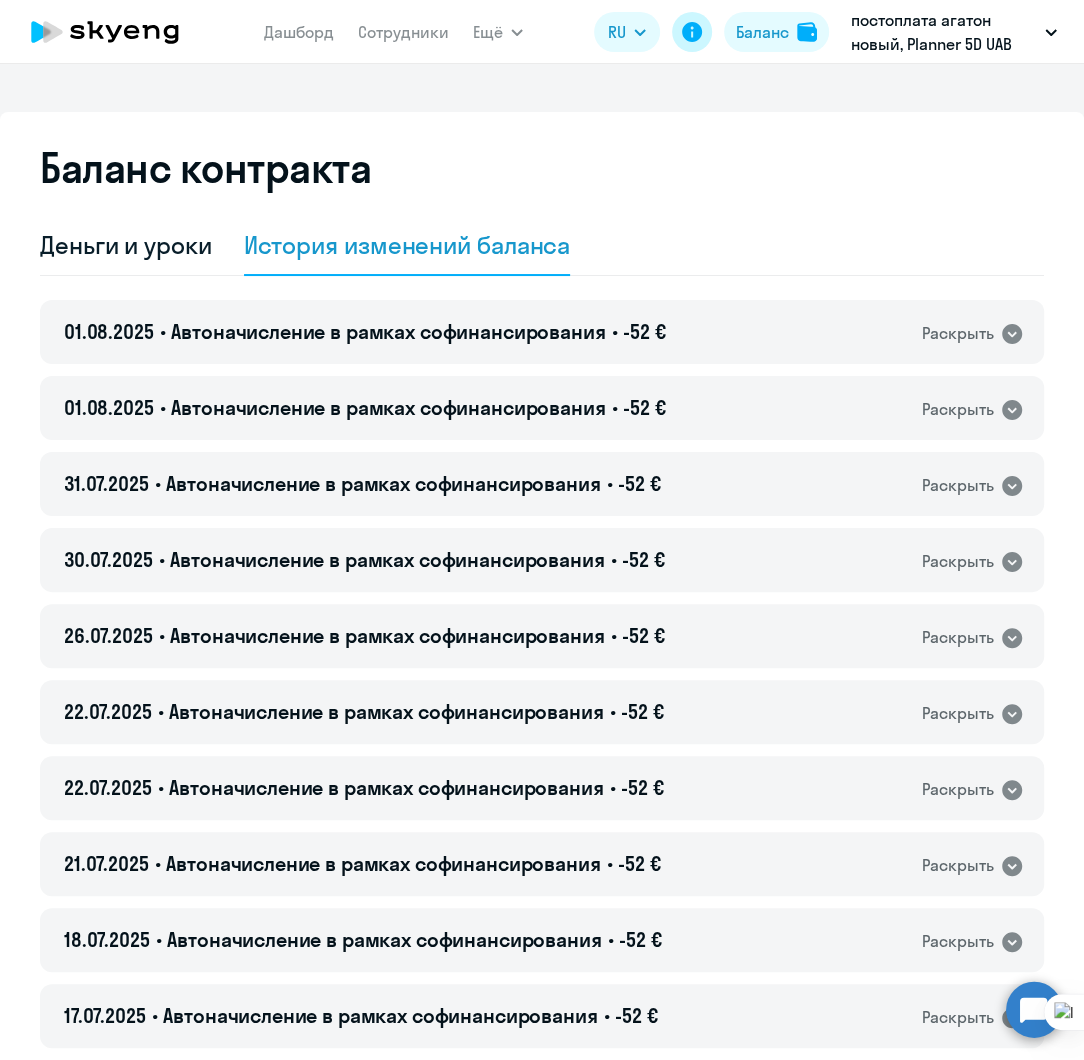 click 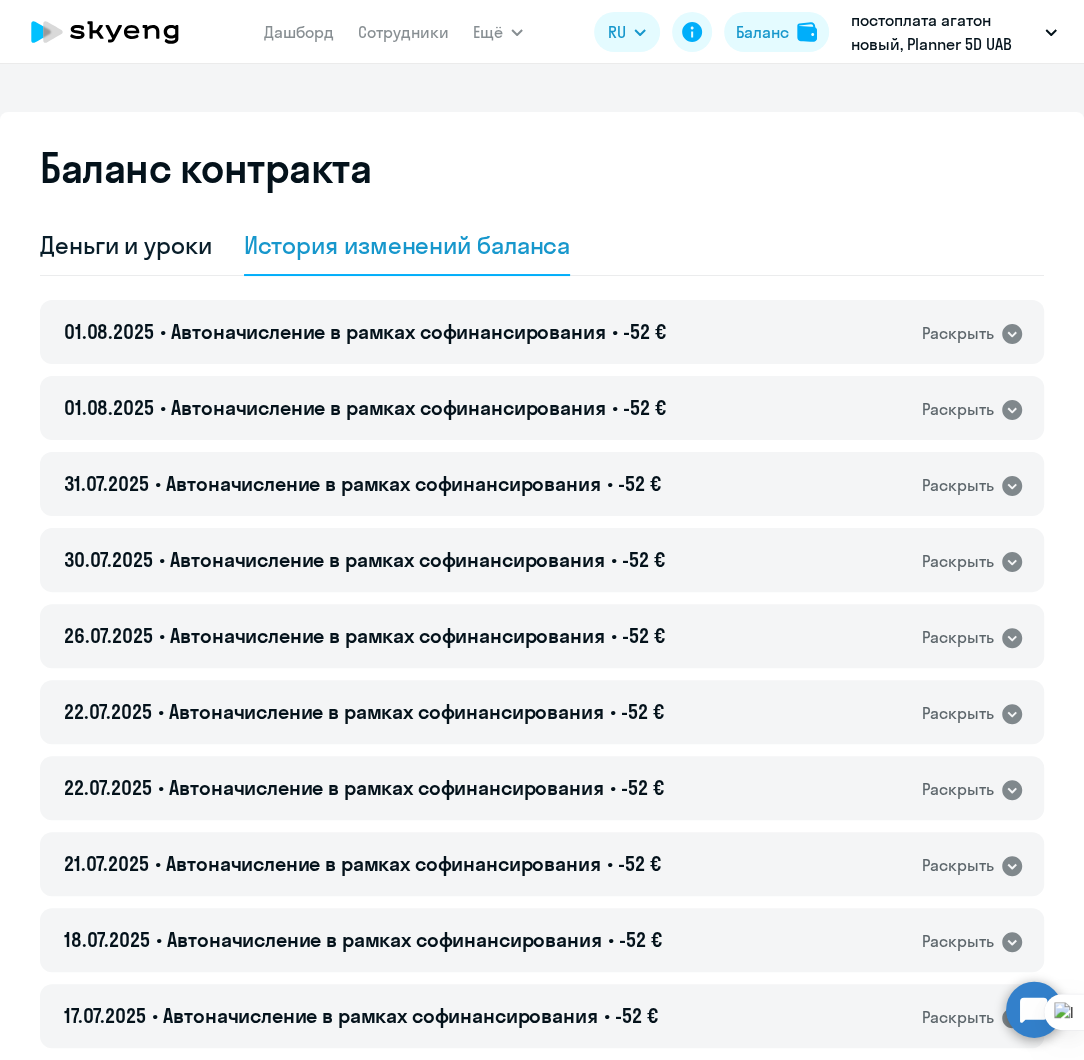 click on "RU" at bounding box center (627, 32) 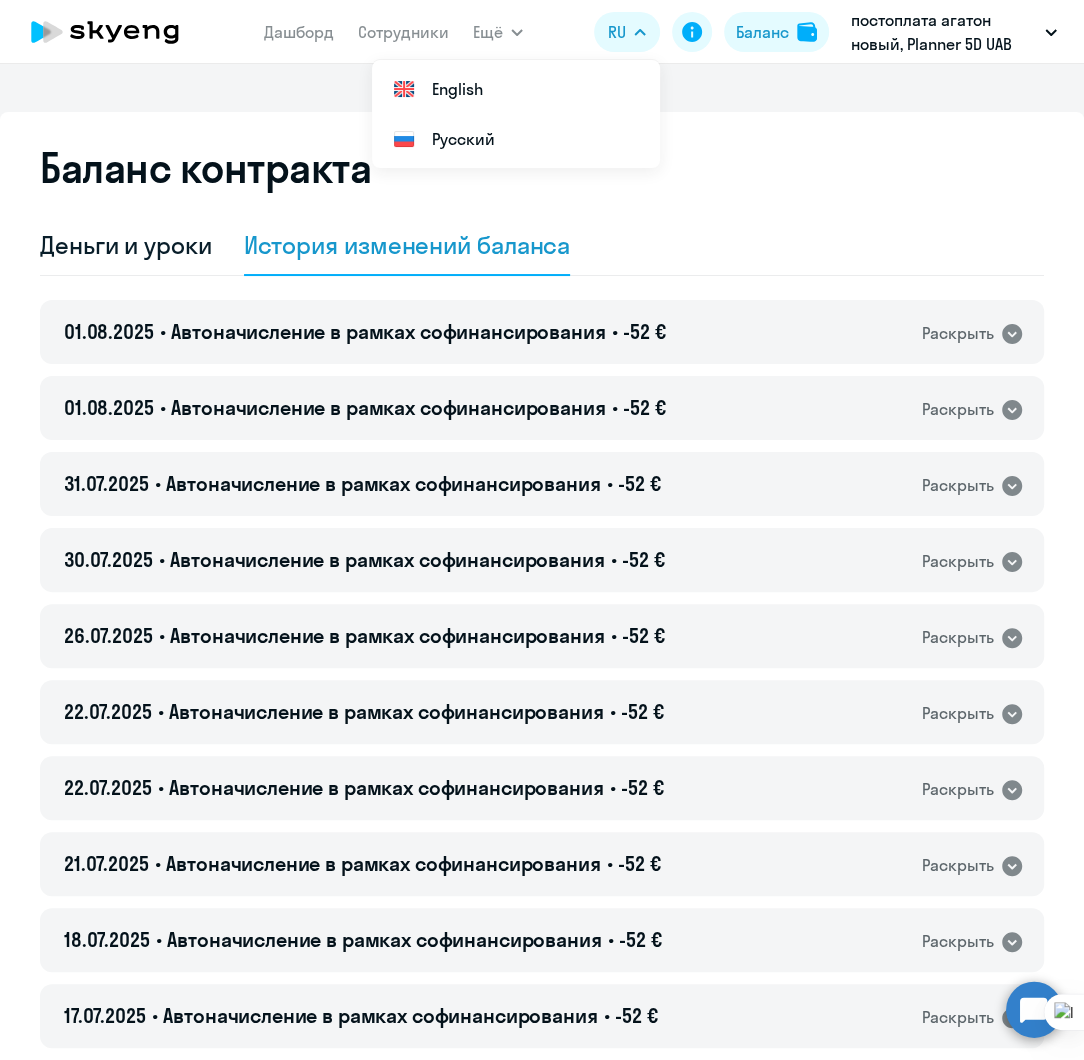click on "Дашборд" at bounding box center [299, 32] 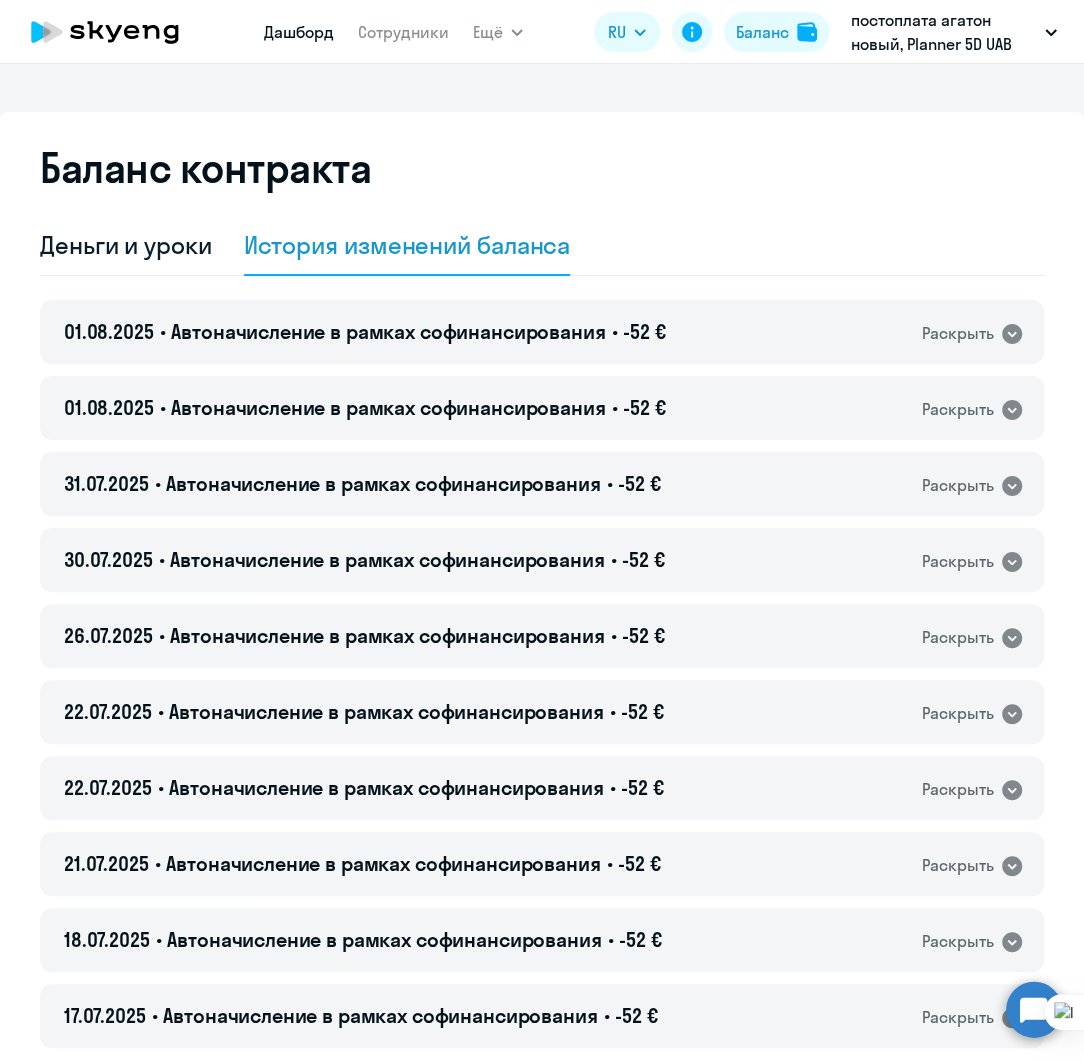 click on "Дашборд" at bounding box center (299, 32) 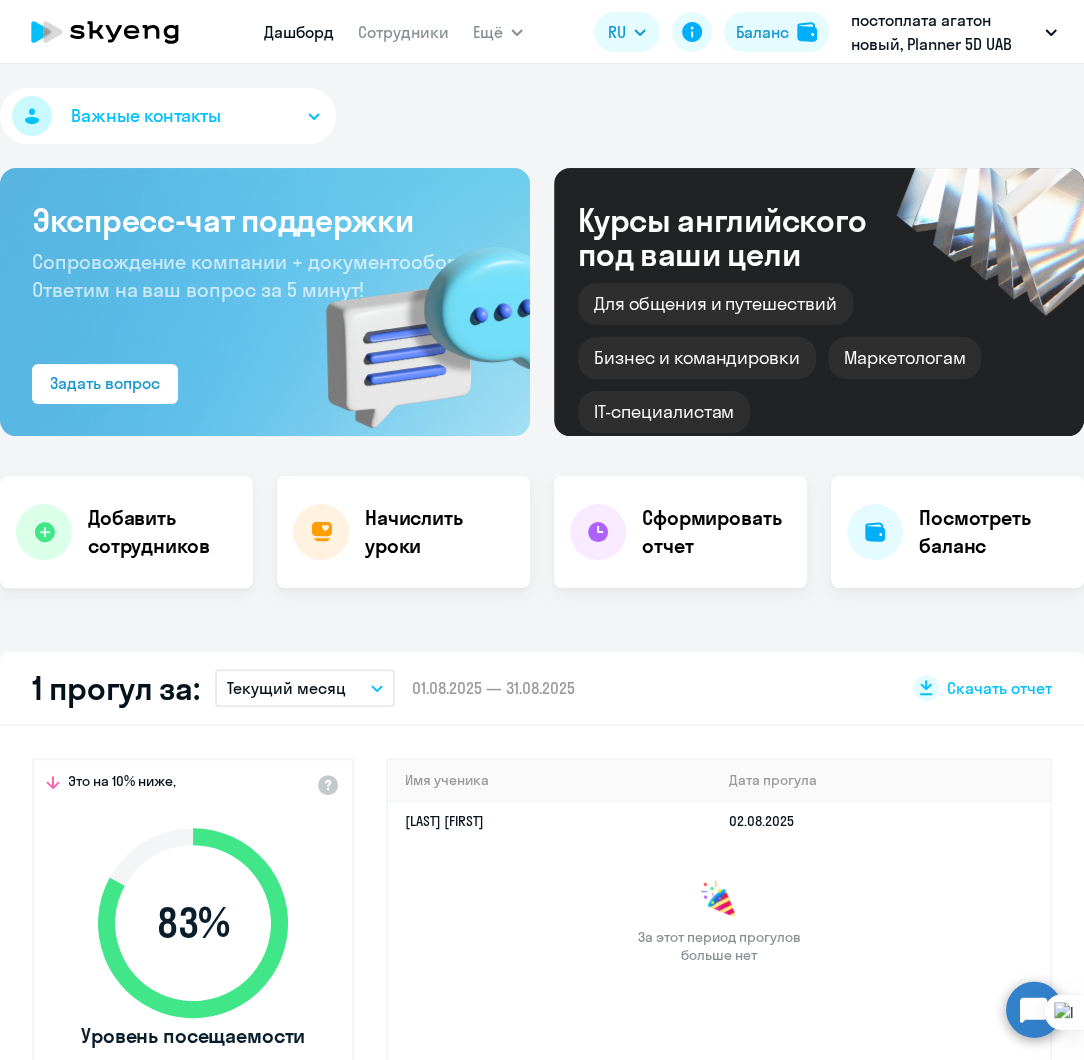 select on "30" 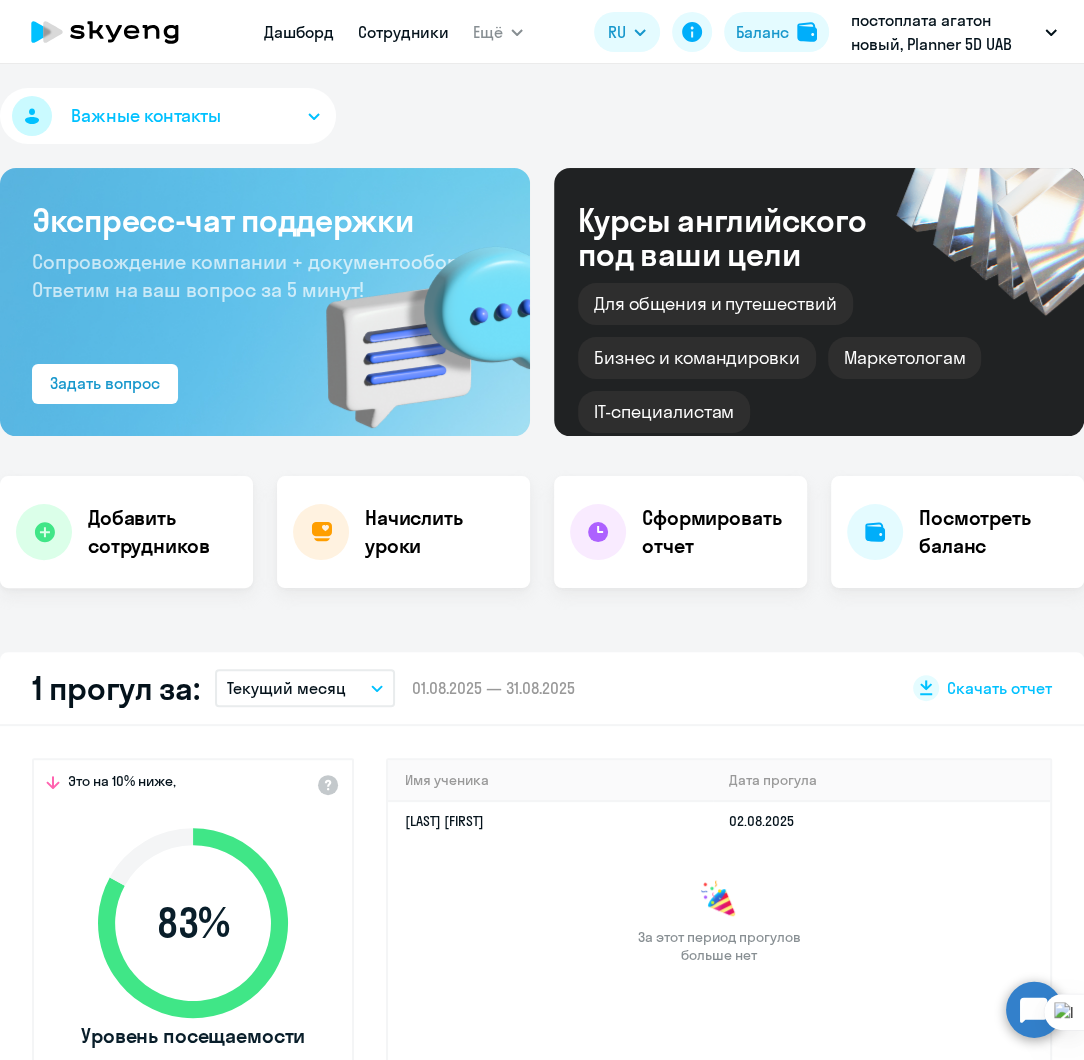 click on "Сотрудники" at bounding box center (403, 32) 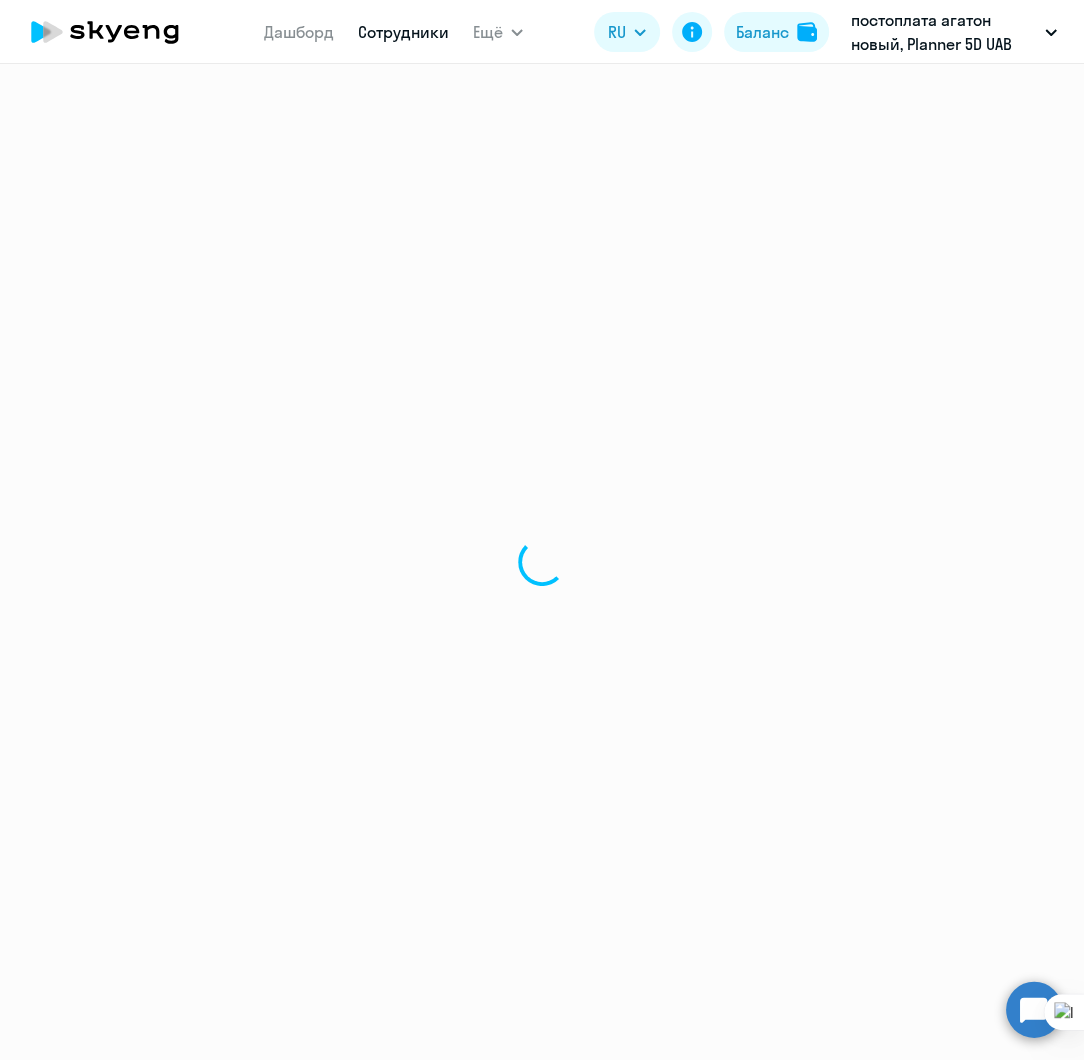 select on "30" 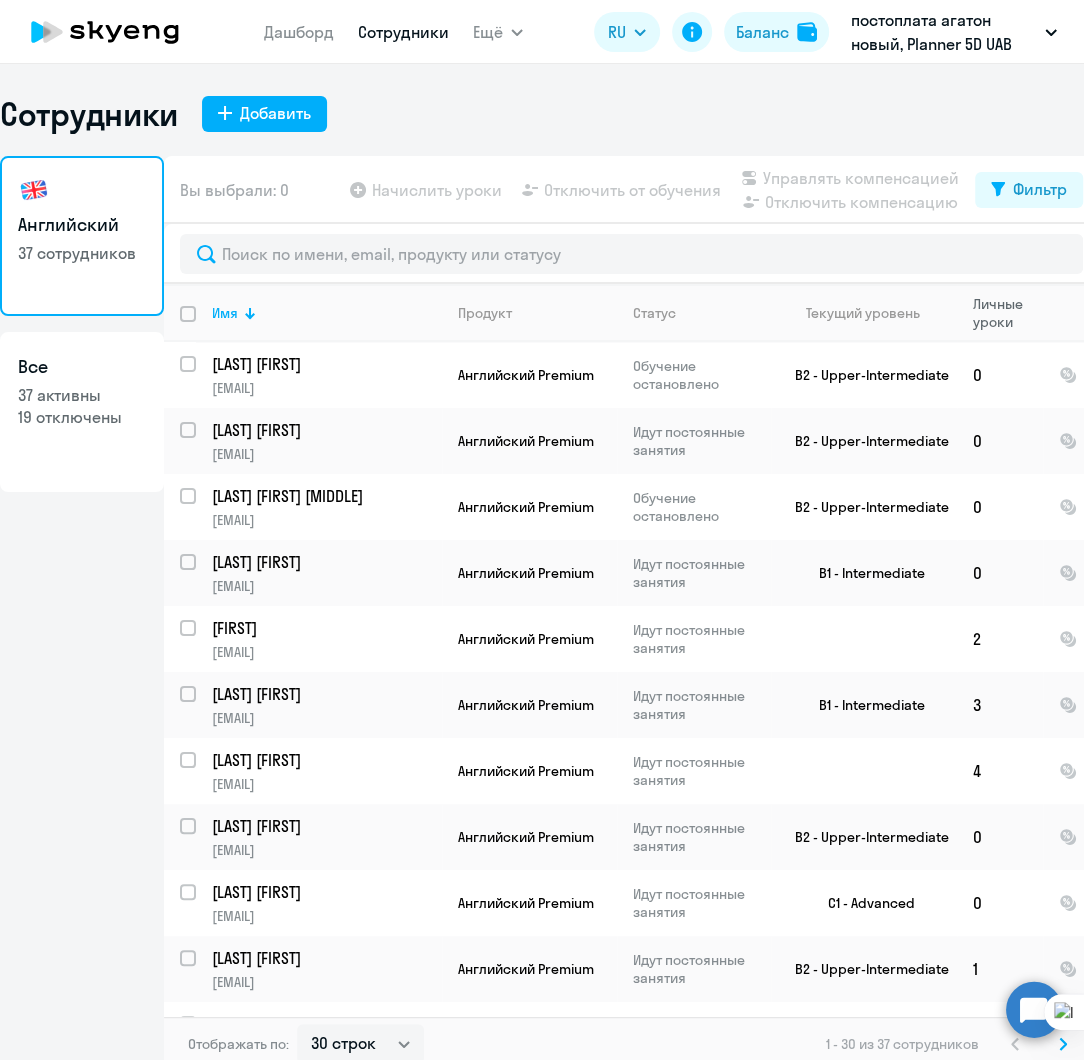 click on "Личные уроки" 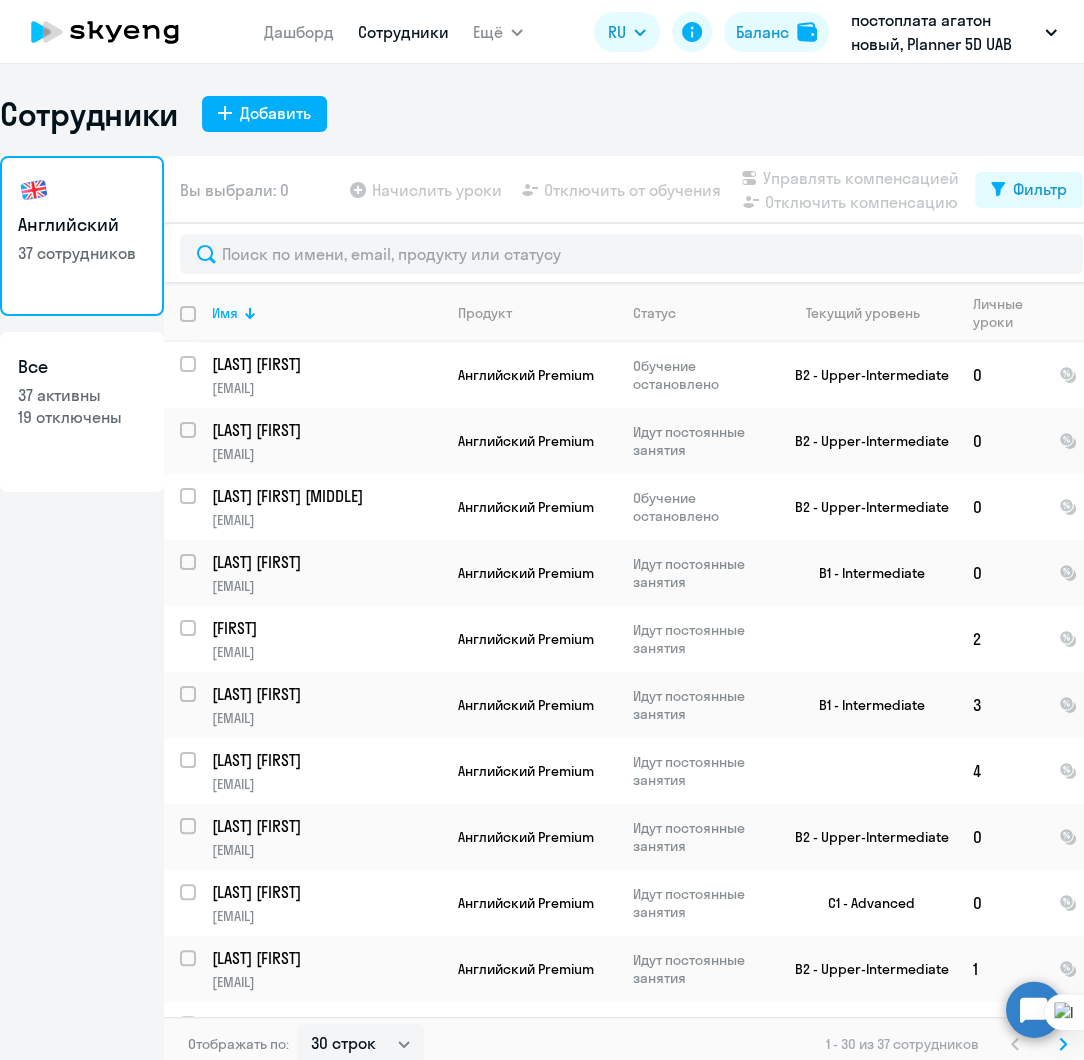 click on "19 отключены" 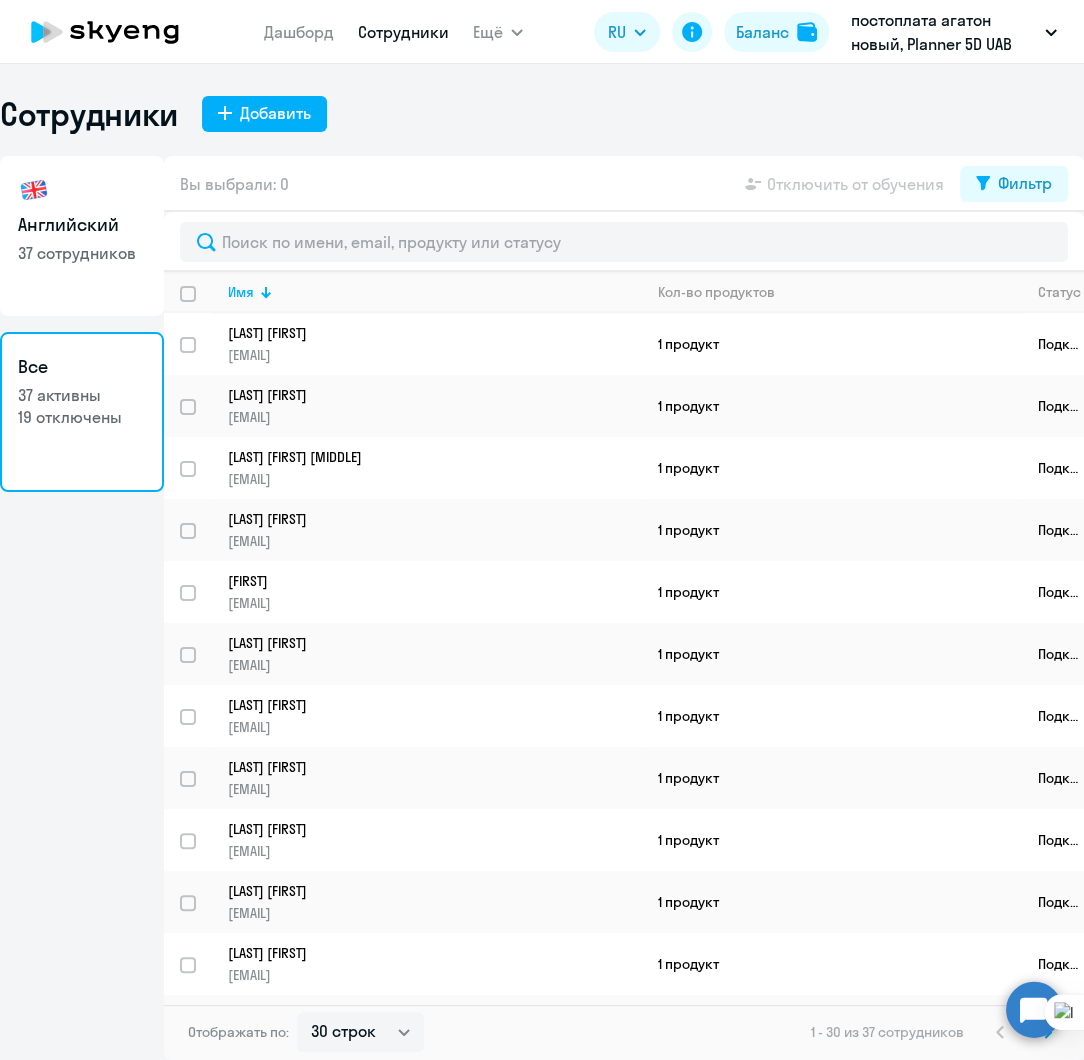 click on "Английский   37 сотрудников" 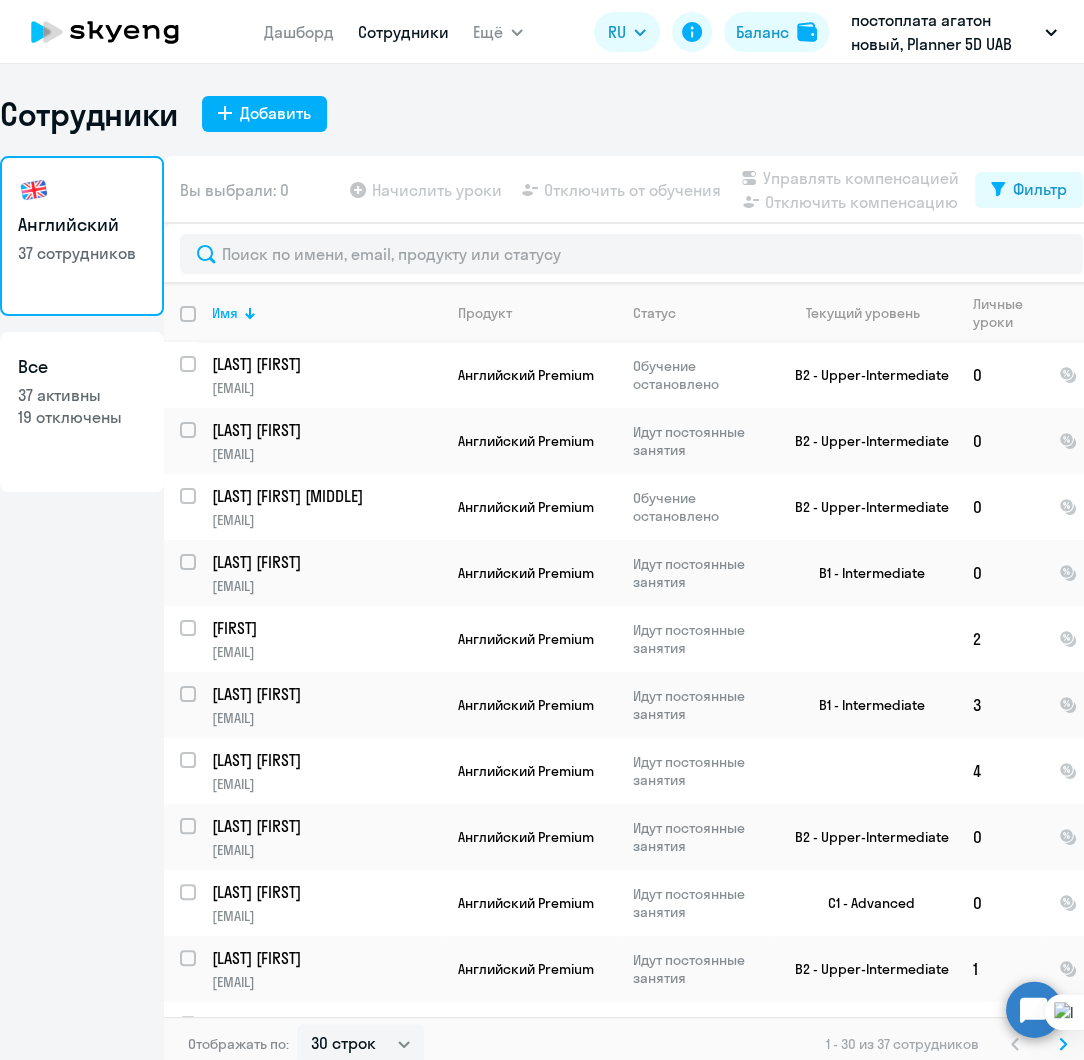 click 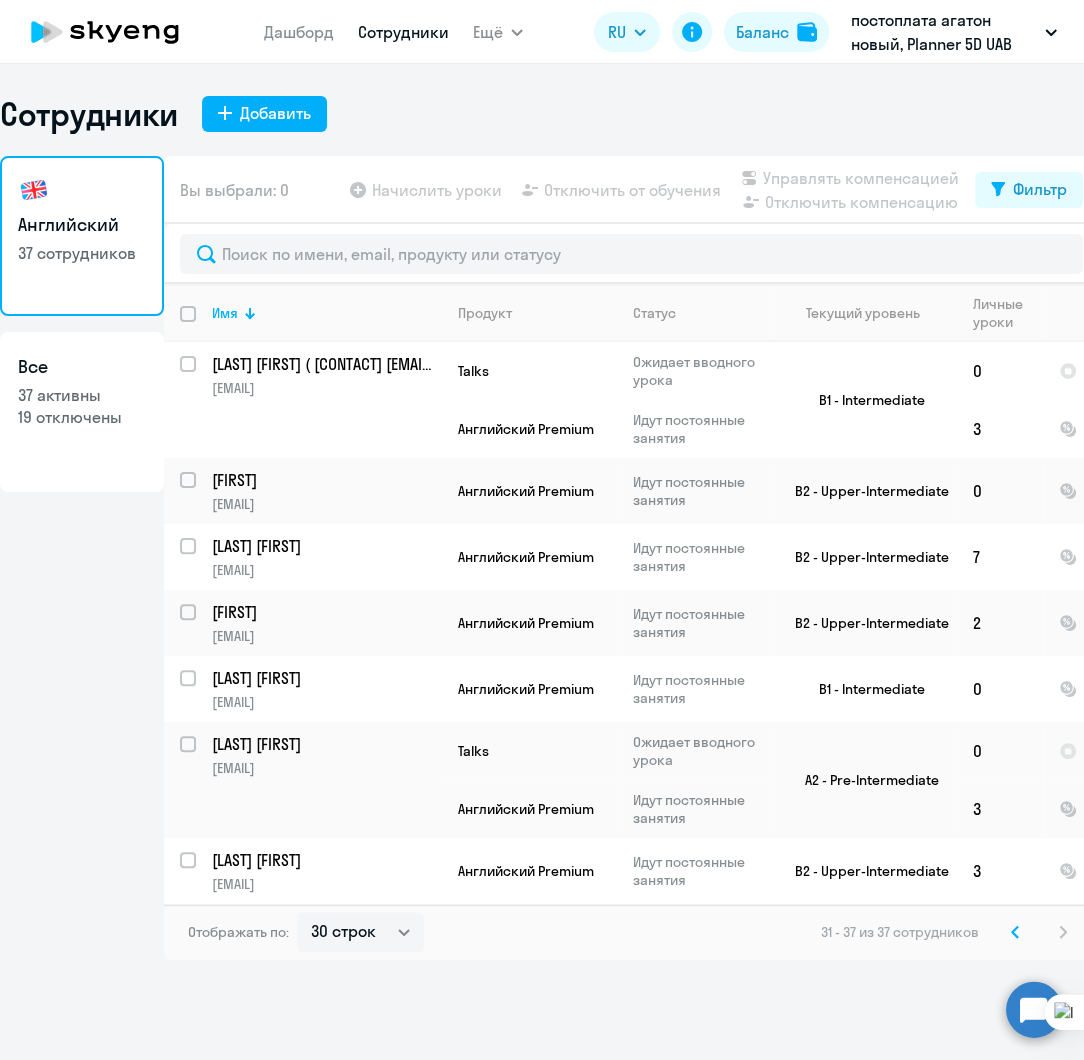 click on "37 активны" 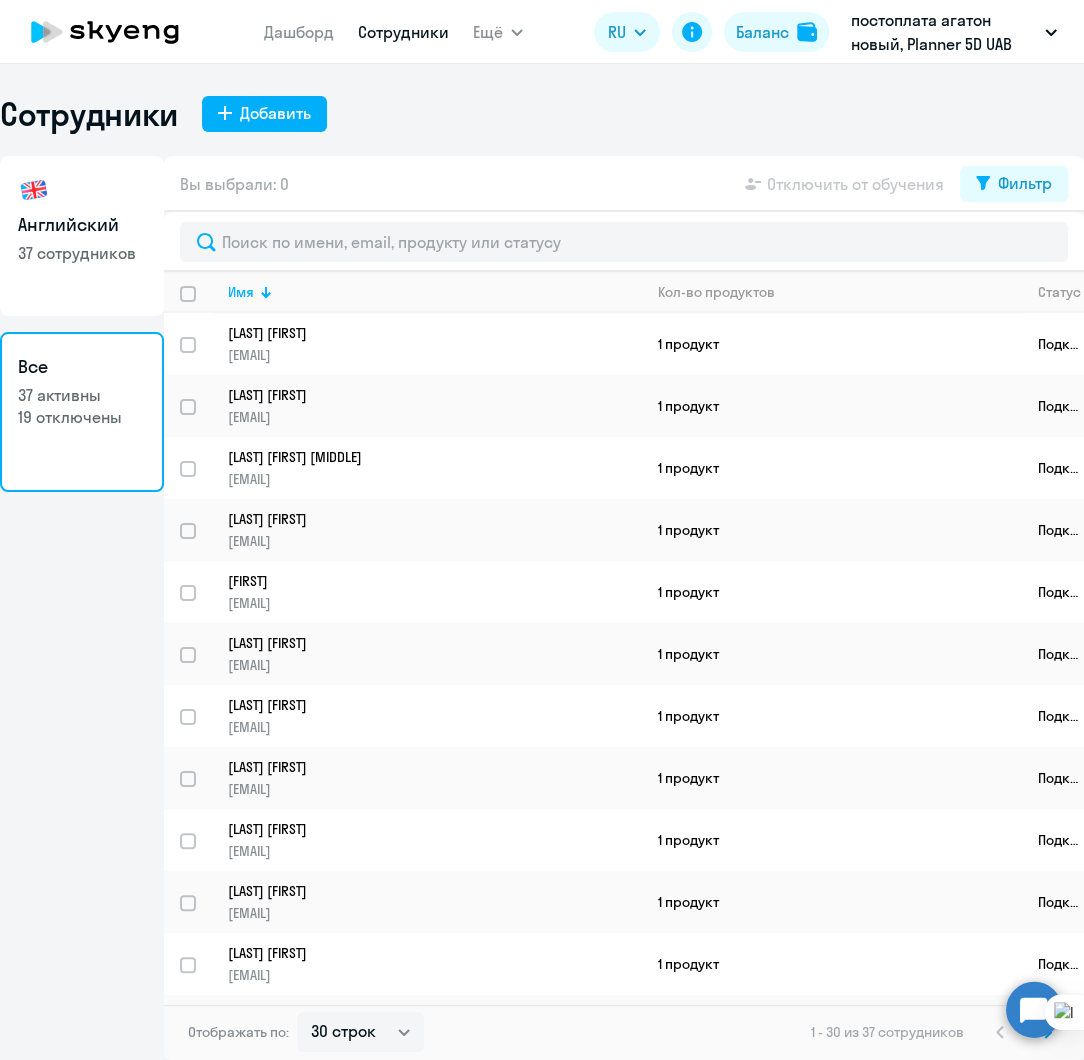 click on "Английский   37 сотрудников" 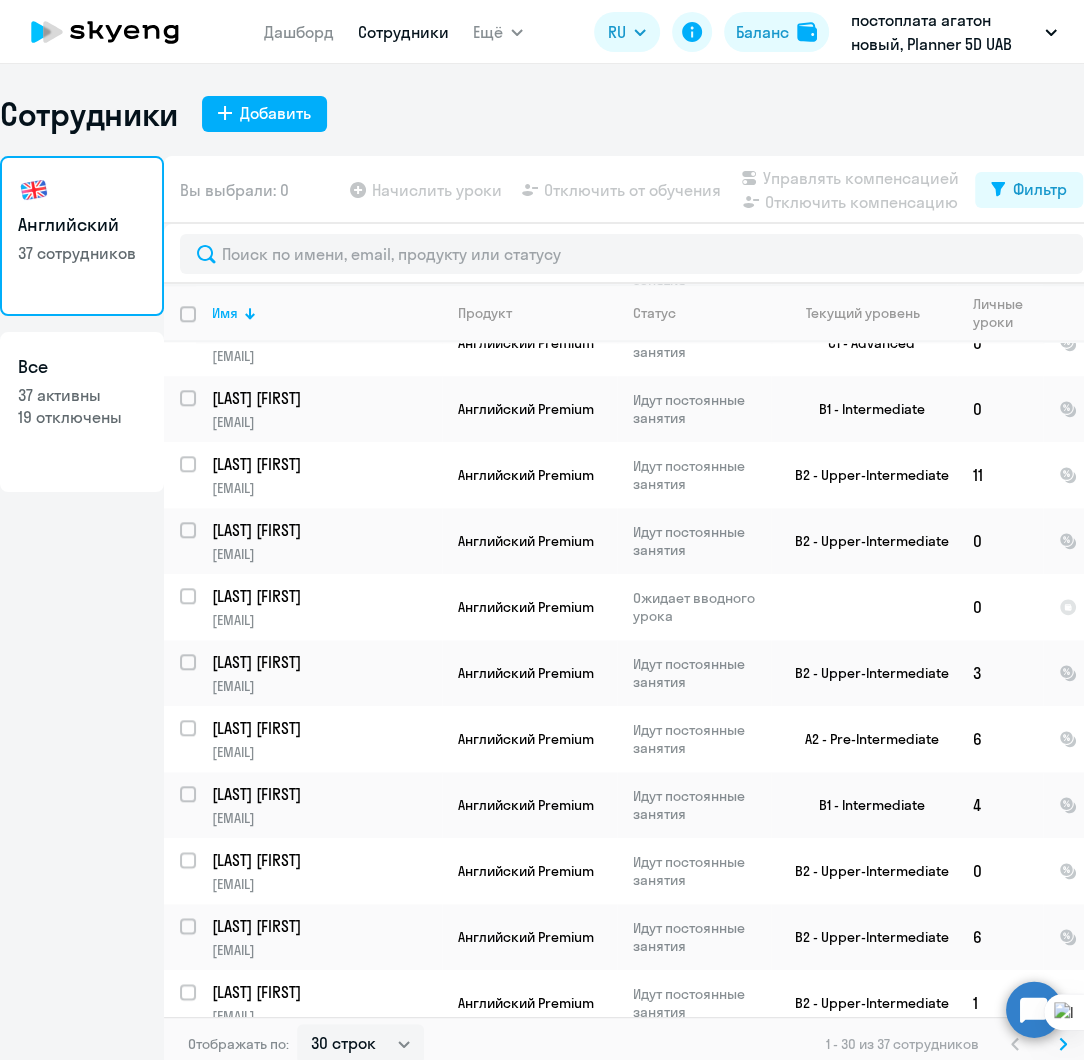 scroll, scrollTop: 1338, scrollLeft: 0, axis: vertical 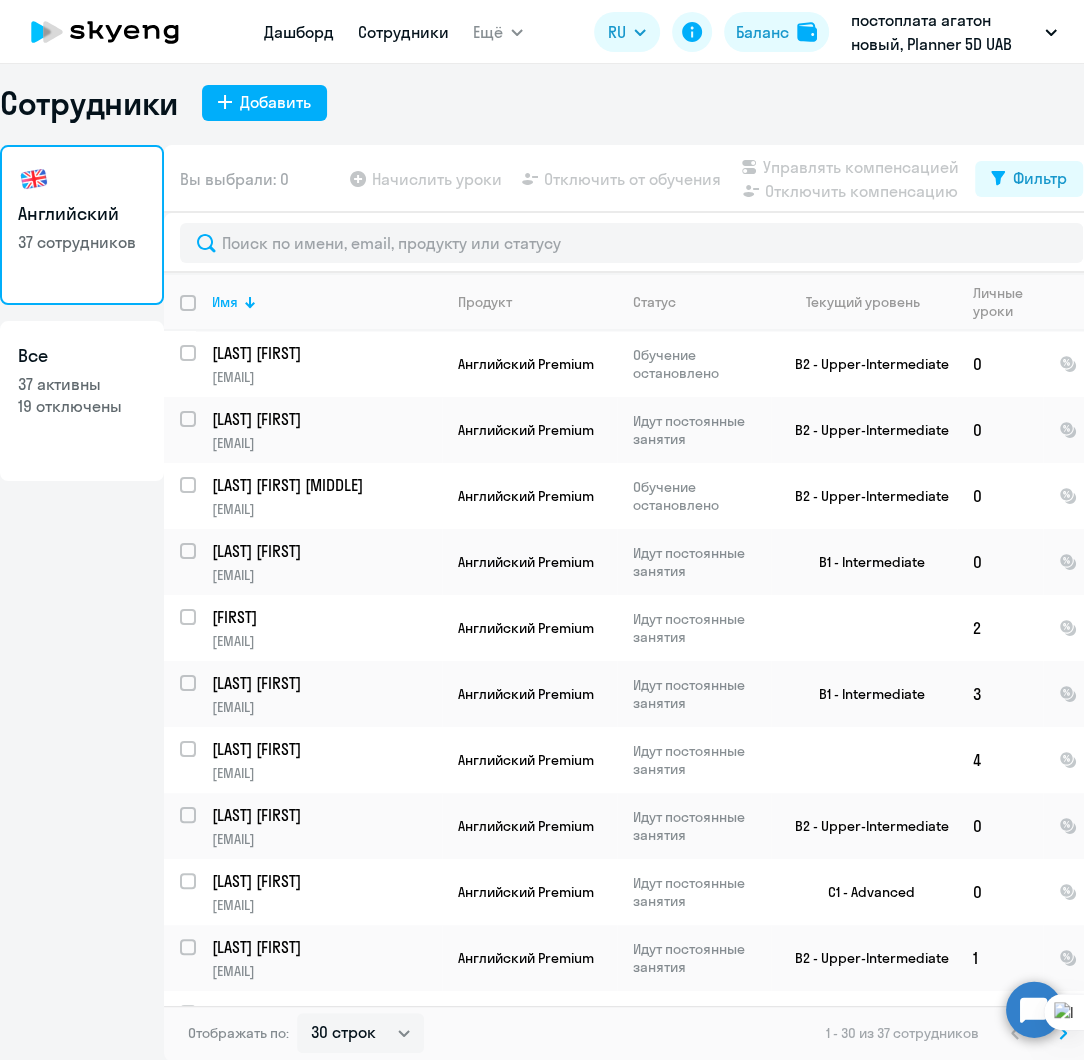 click on "Дашборд" at bounding box center [299, 32] 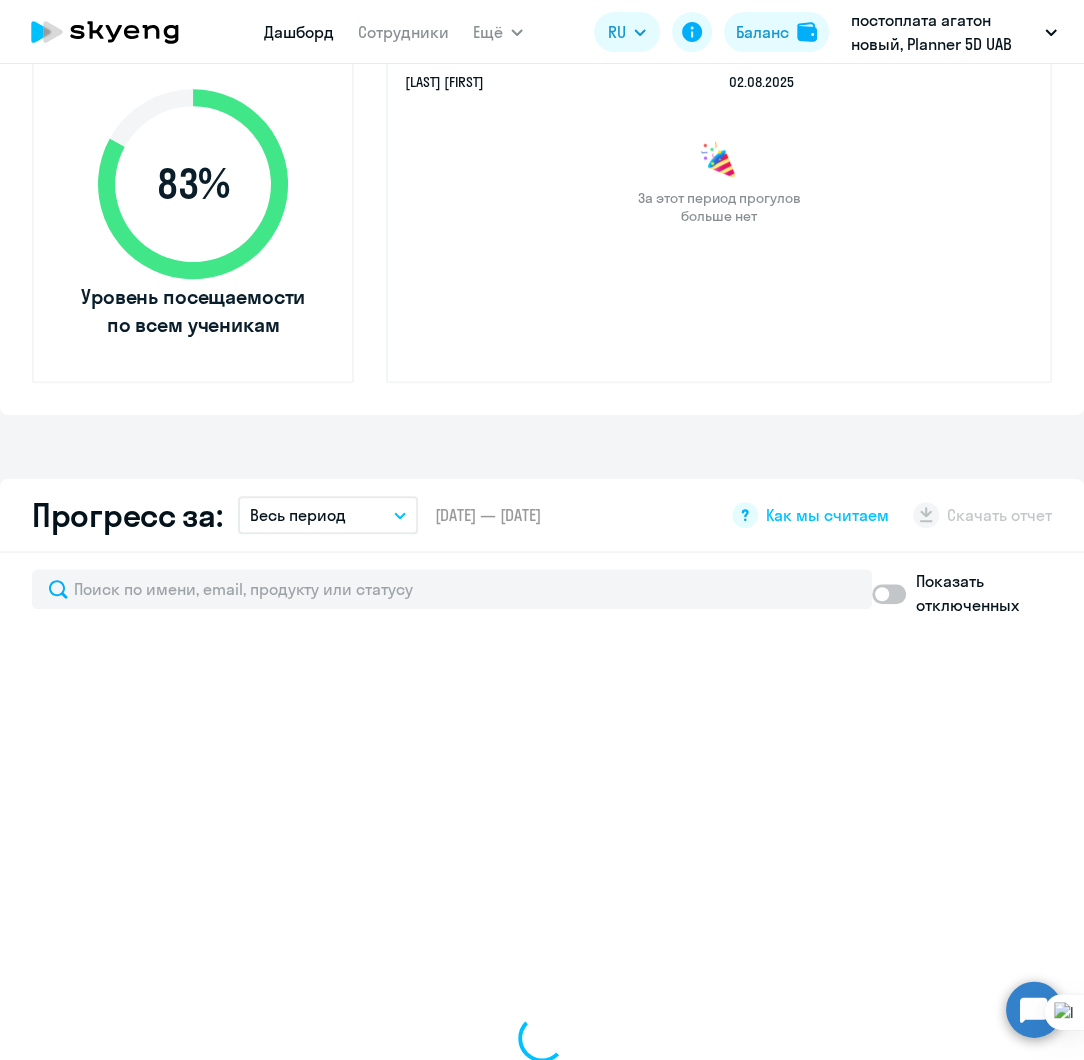 scroll, scrollTop: 984, scrollLeft: 0, axis: vertical 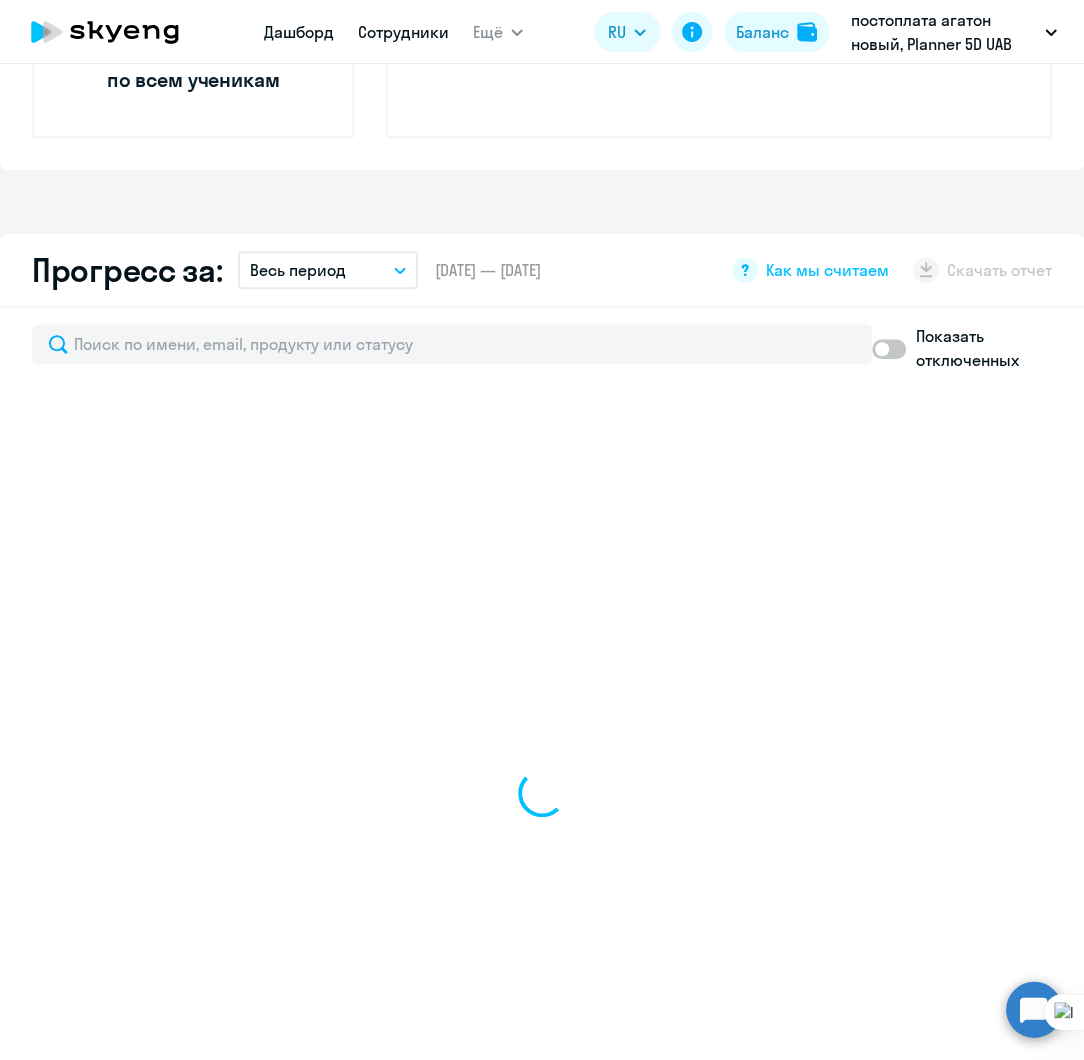 click on "Сотрудники" at bounding box center [403, 32] 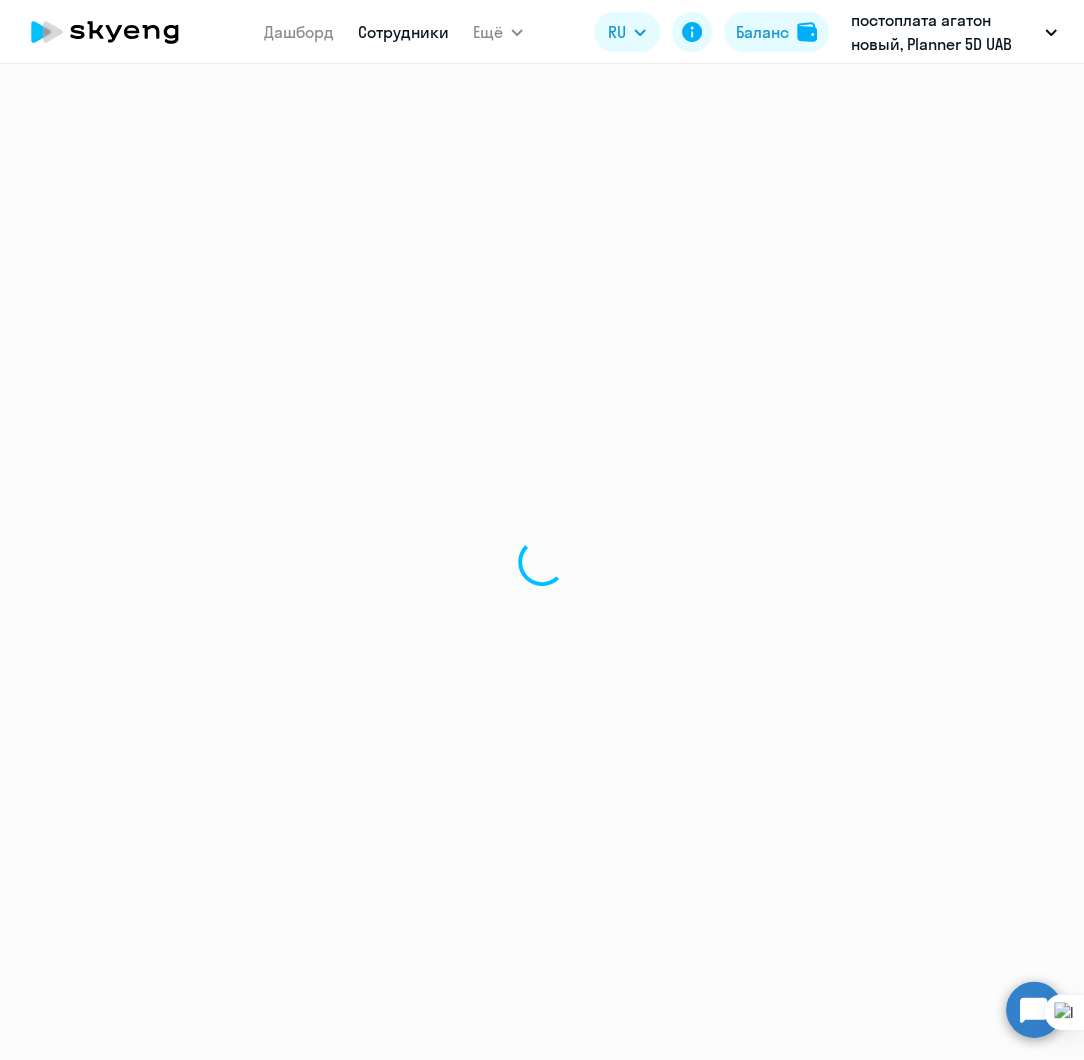 scroll, scrollTop: 0, scrollLeft: 0, axis: both 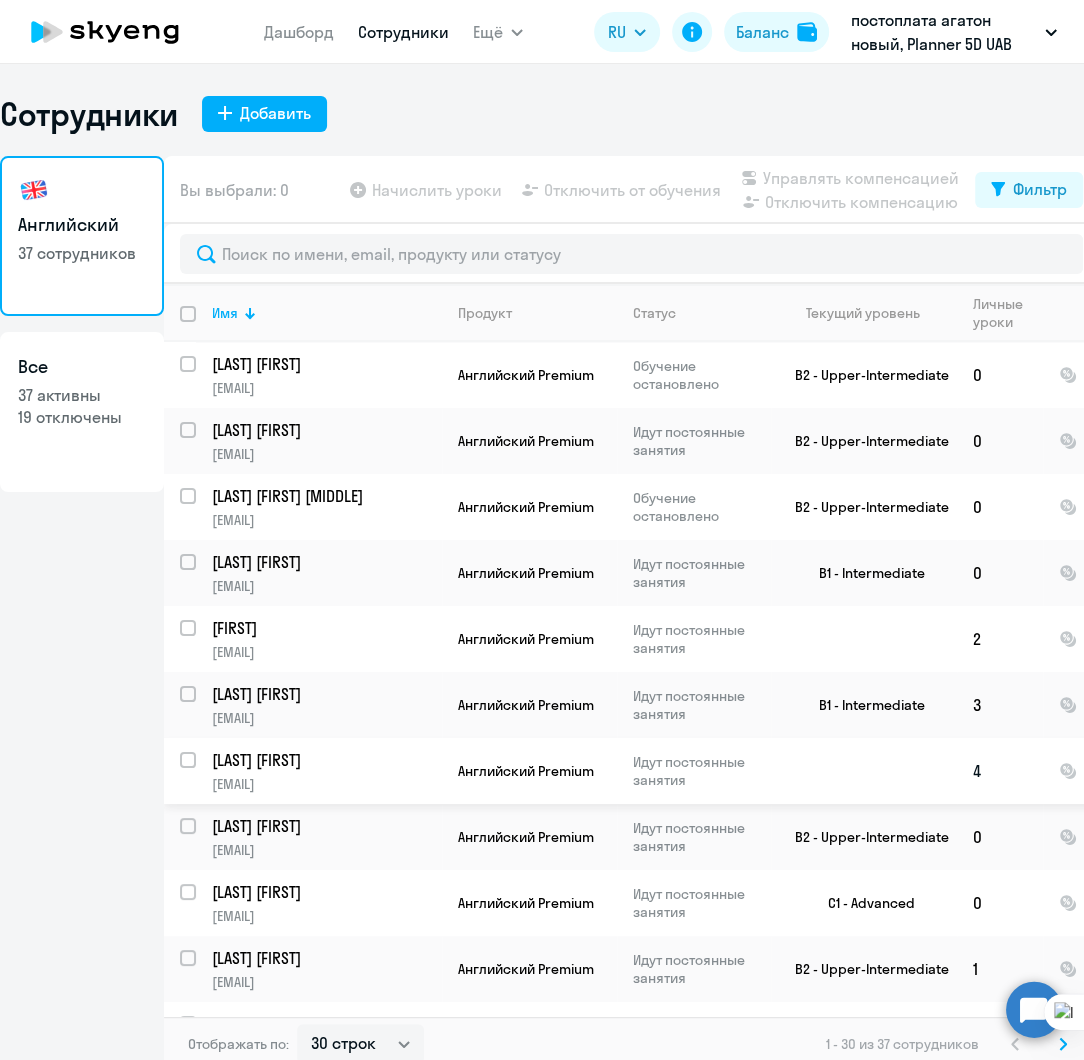 click on "[LAST] [FIRST]" 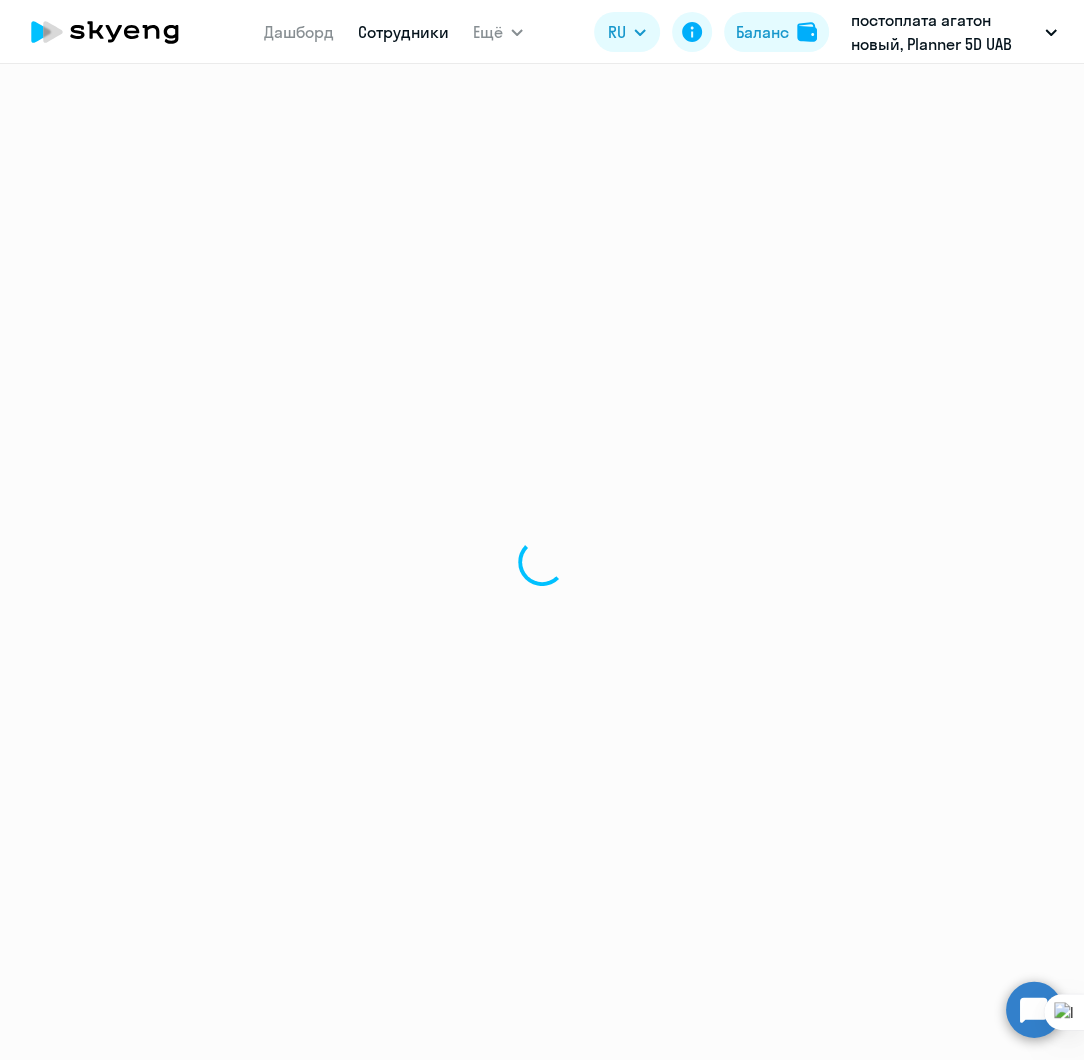 select on "english" 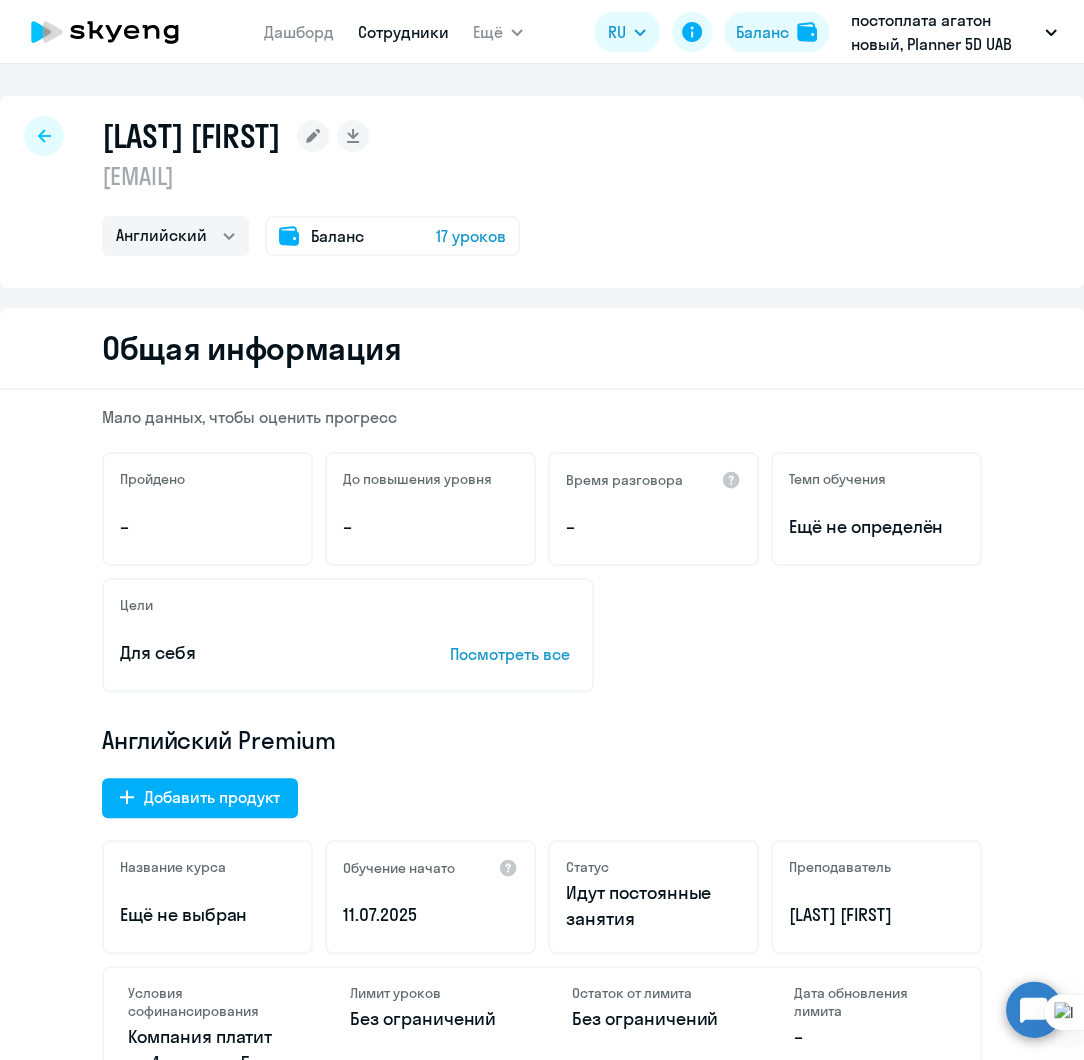 click on "Баланс 17 уроков" 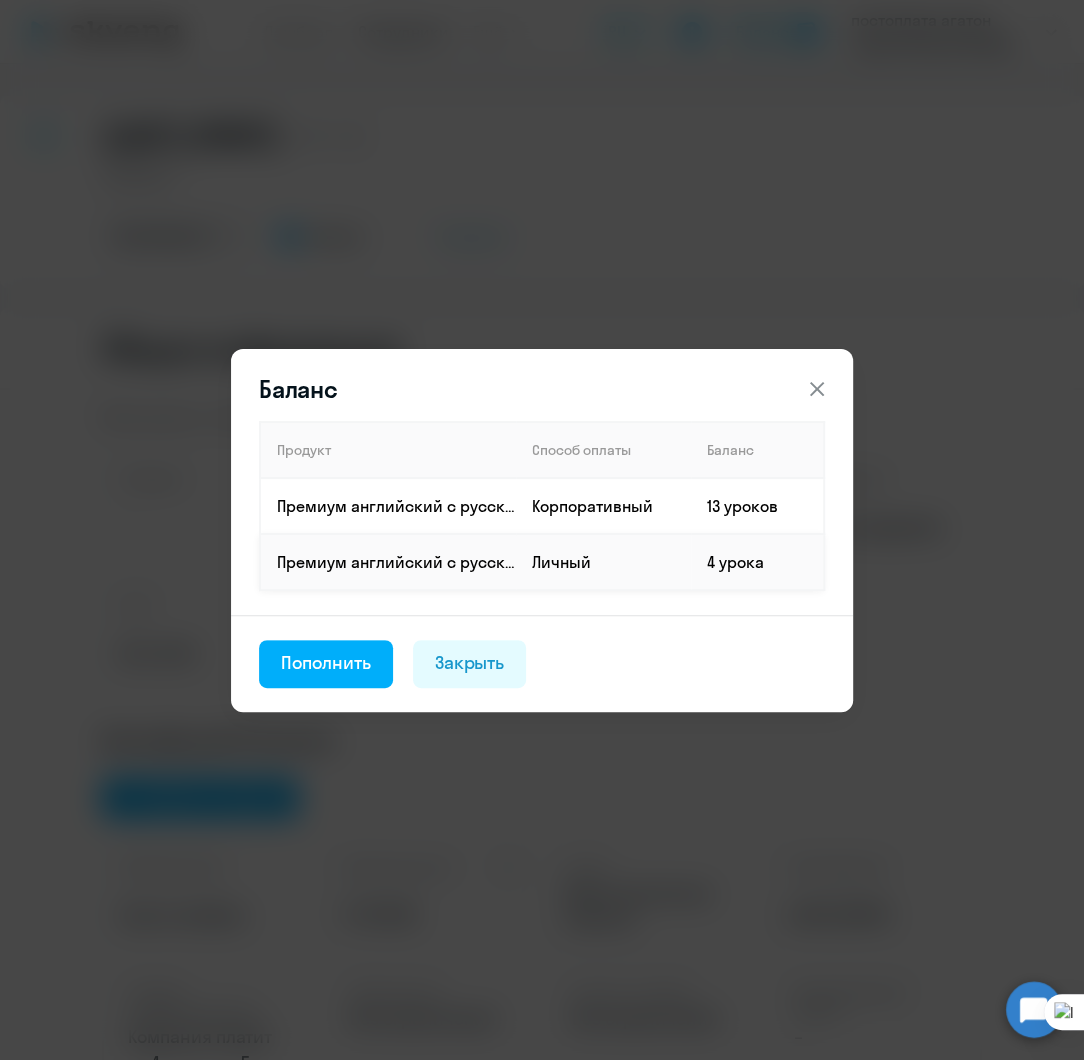 drag, startPoint x: 708, startPoint y: 563, endPoint x: 787, endPoint y: 564, distance: 79.00633 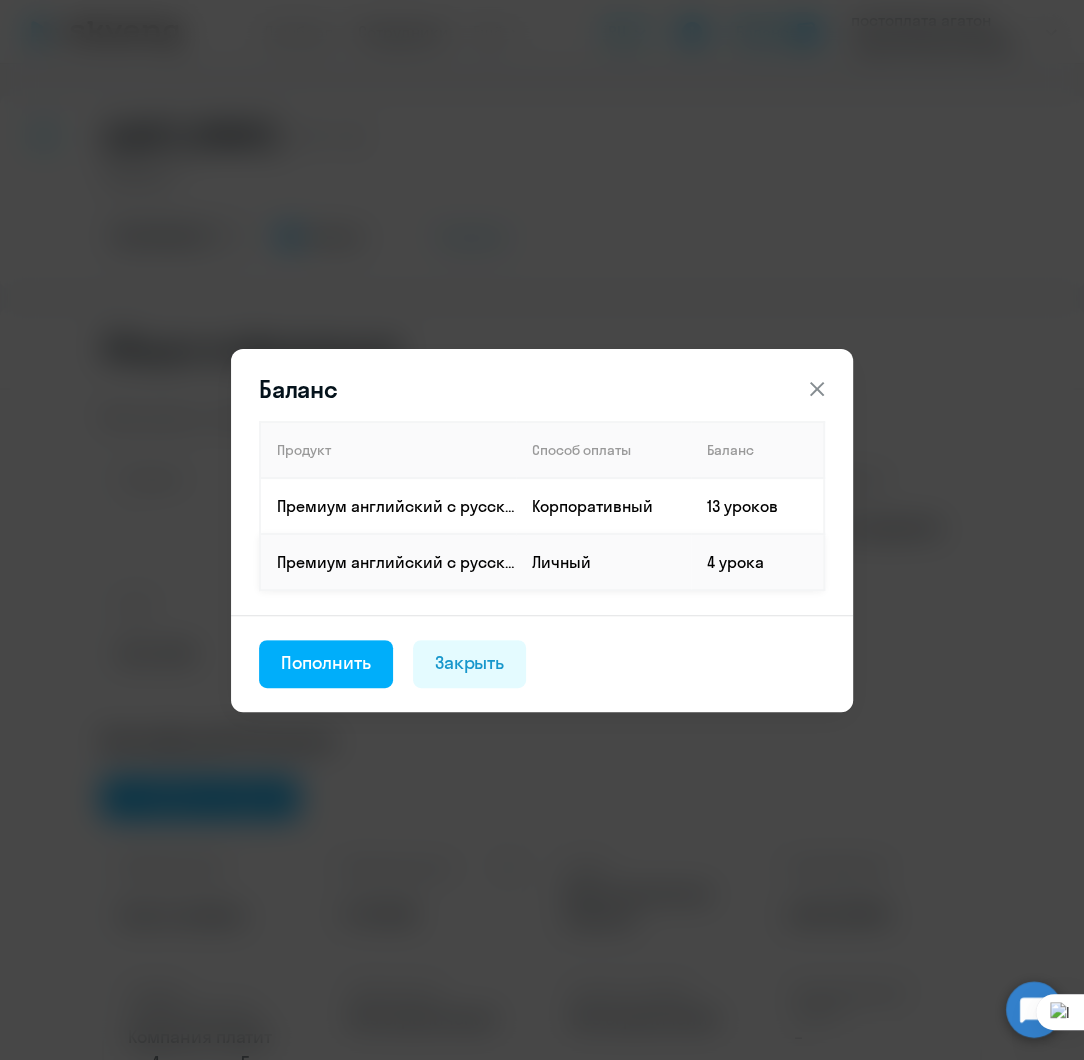click on "4 урока" at bounding box center [757, 562] 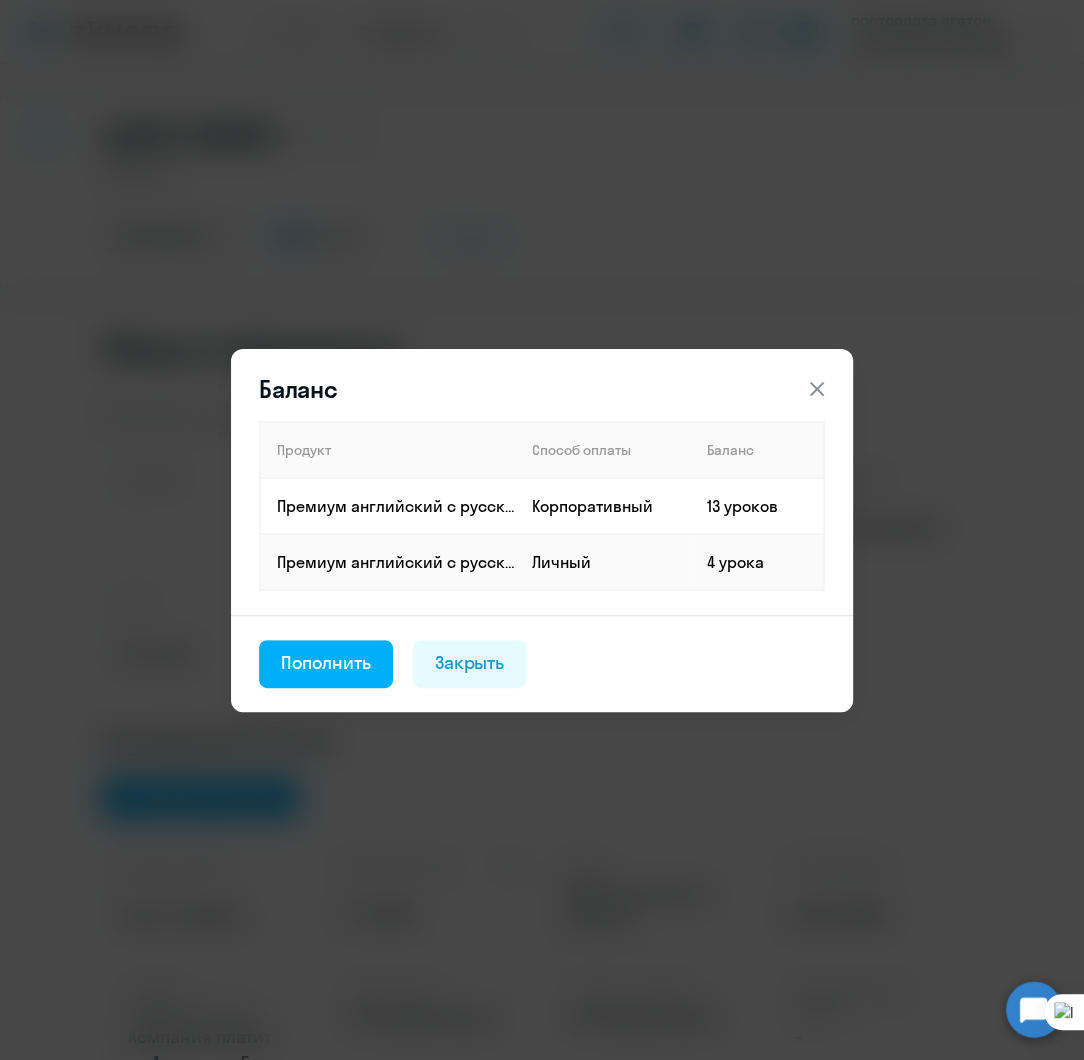 click 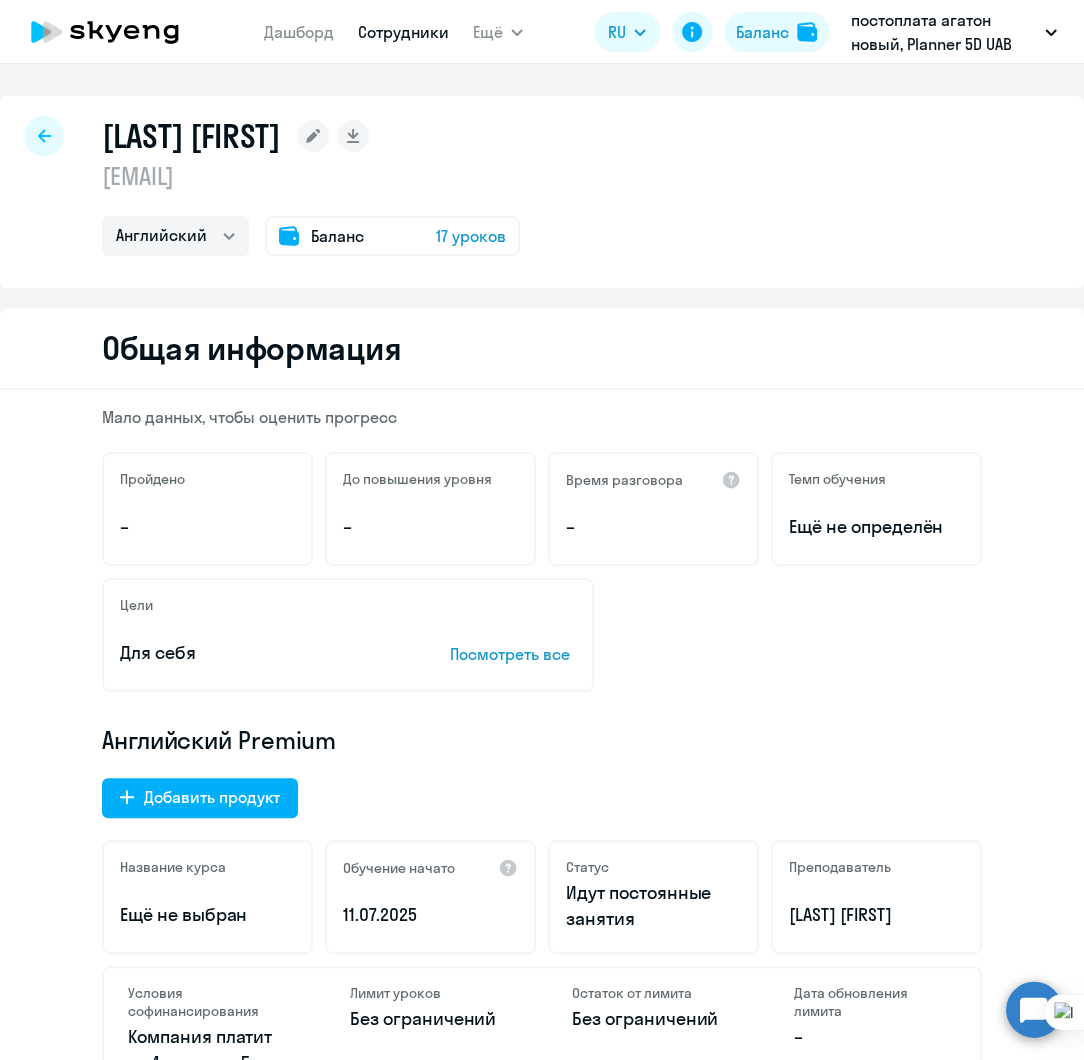 click 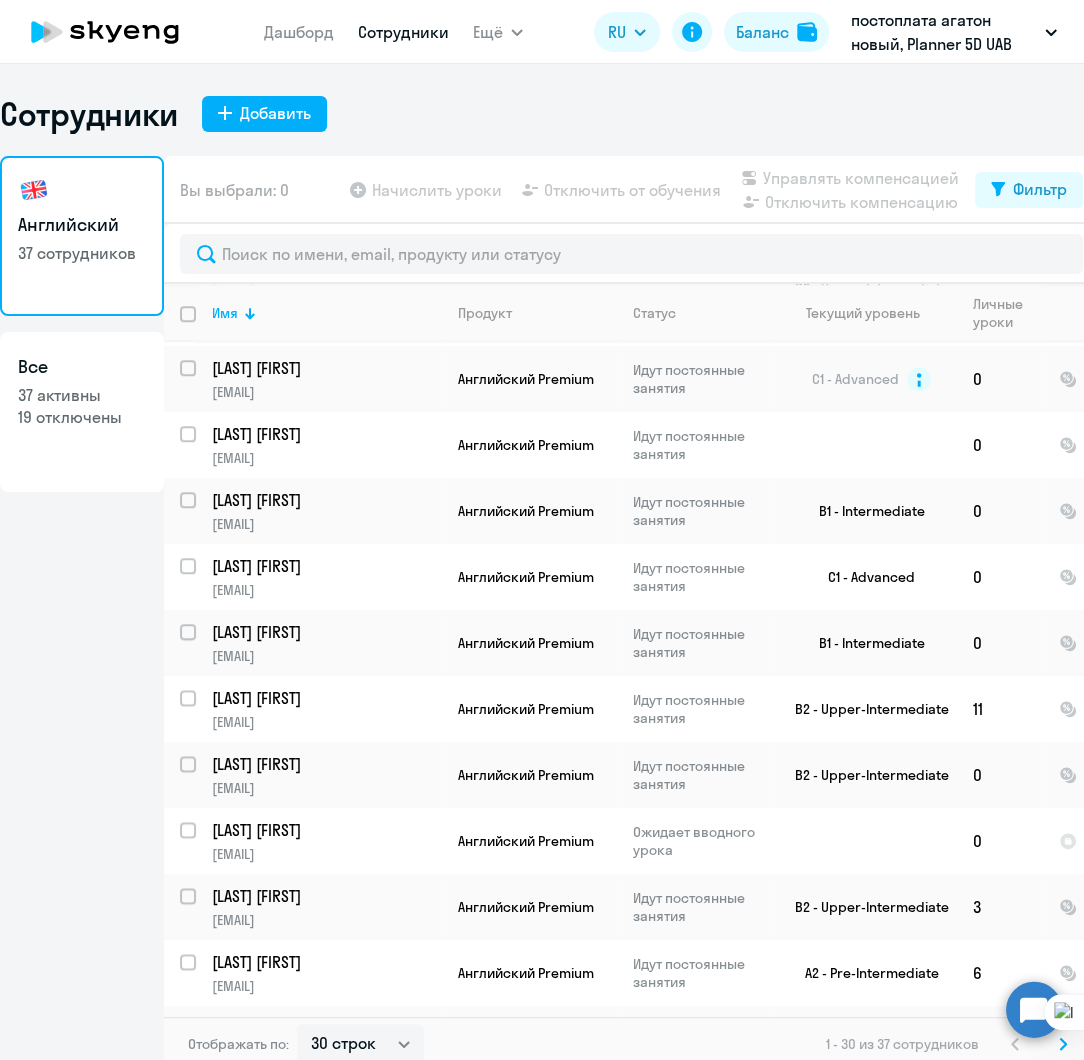 scroll, scrollTop: 1040, scrollLeft: 0, axis: vertical 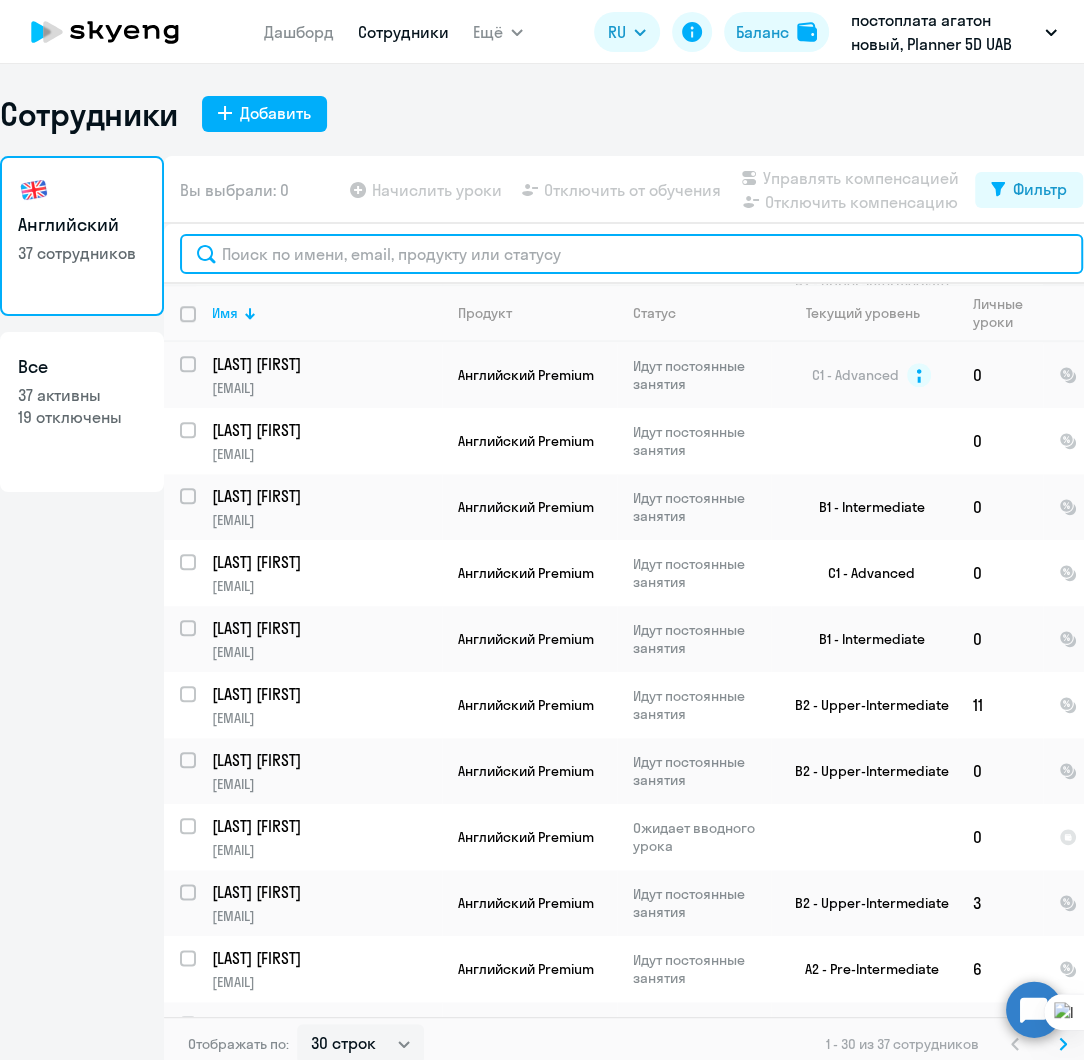 click 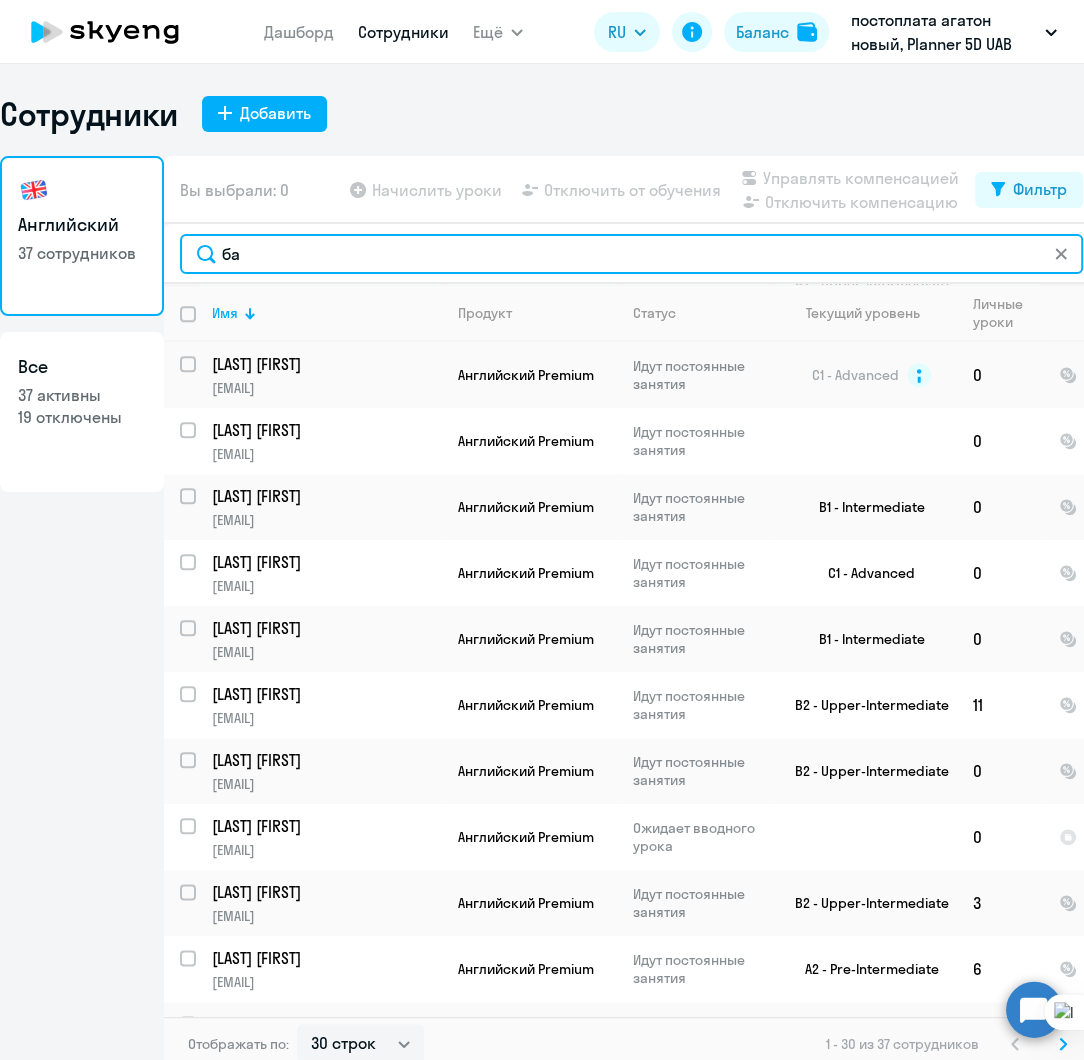 scroll, scrollTop: 0, scrollLeft: 0, axis: both 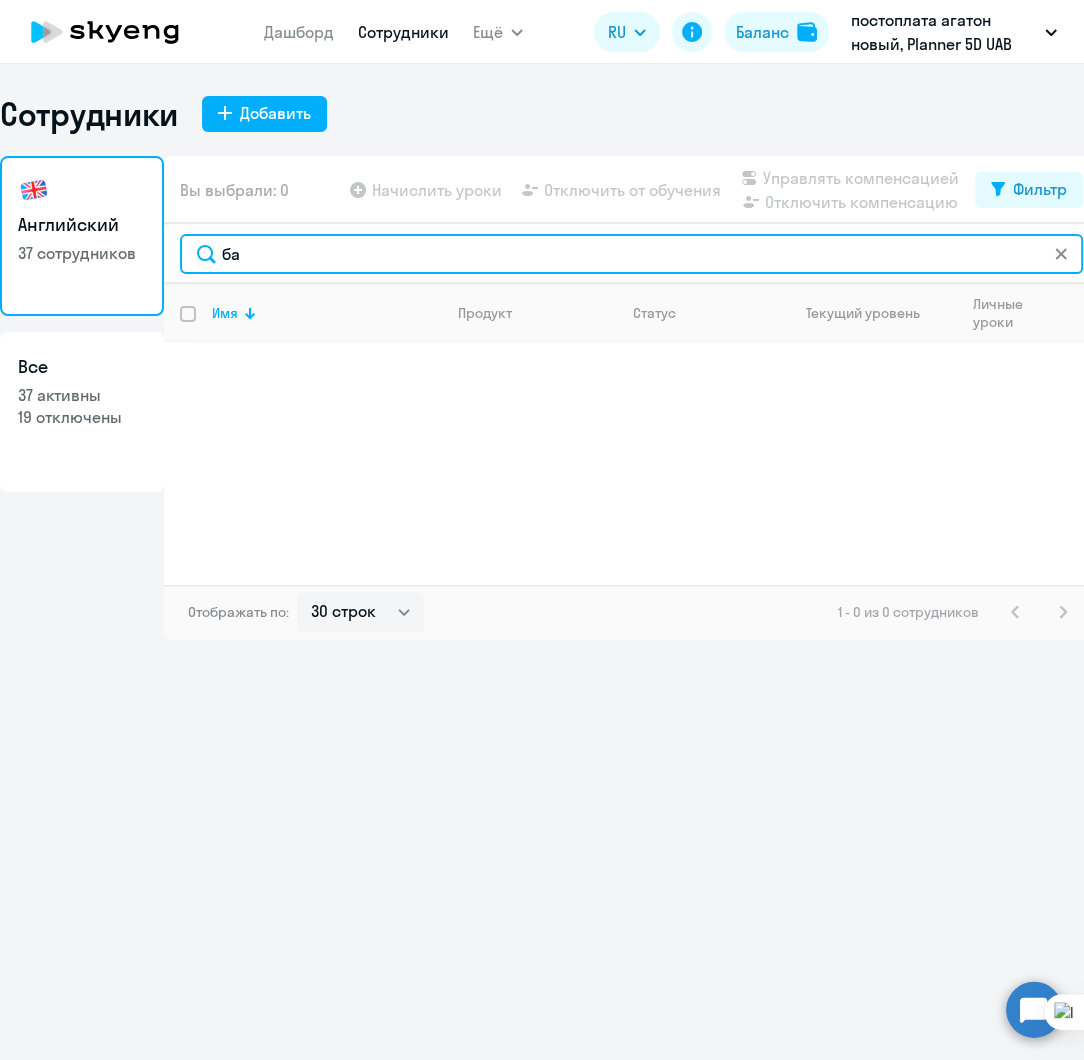 type on "б" 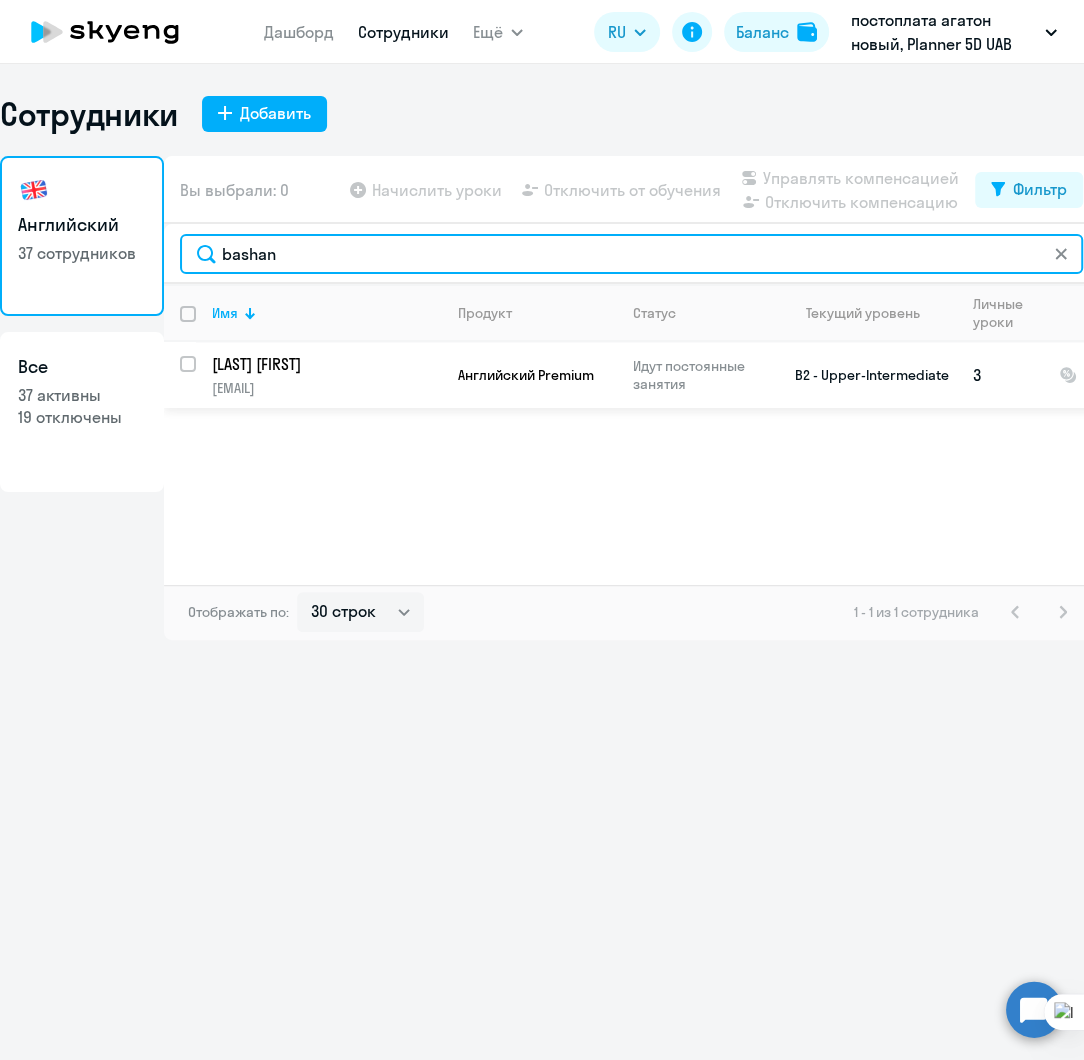 type on "bashan" 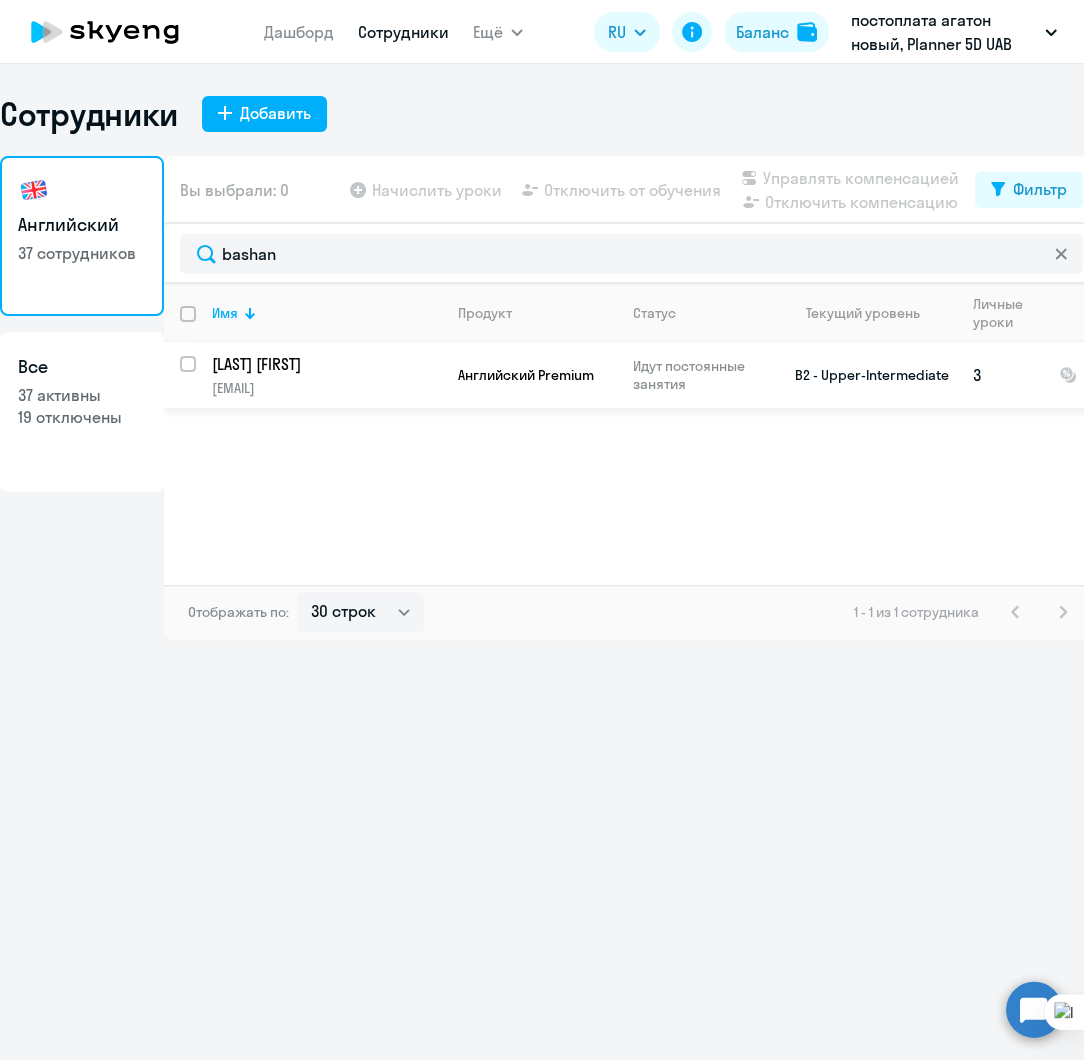 click on "Английский Premium" 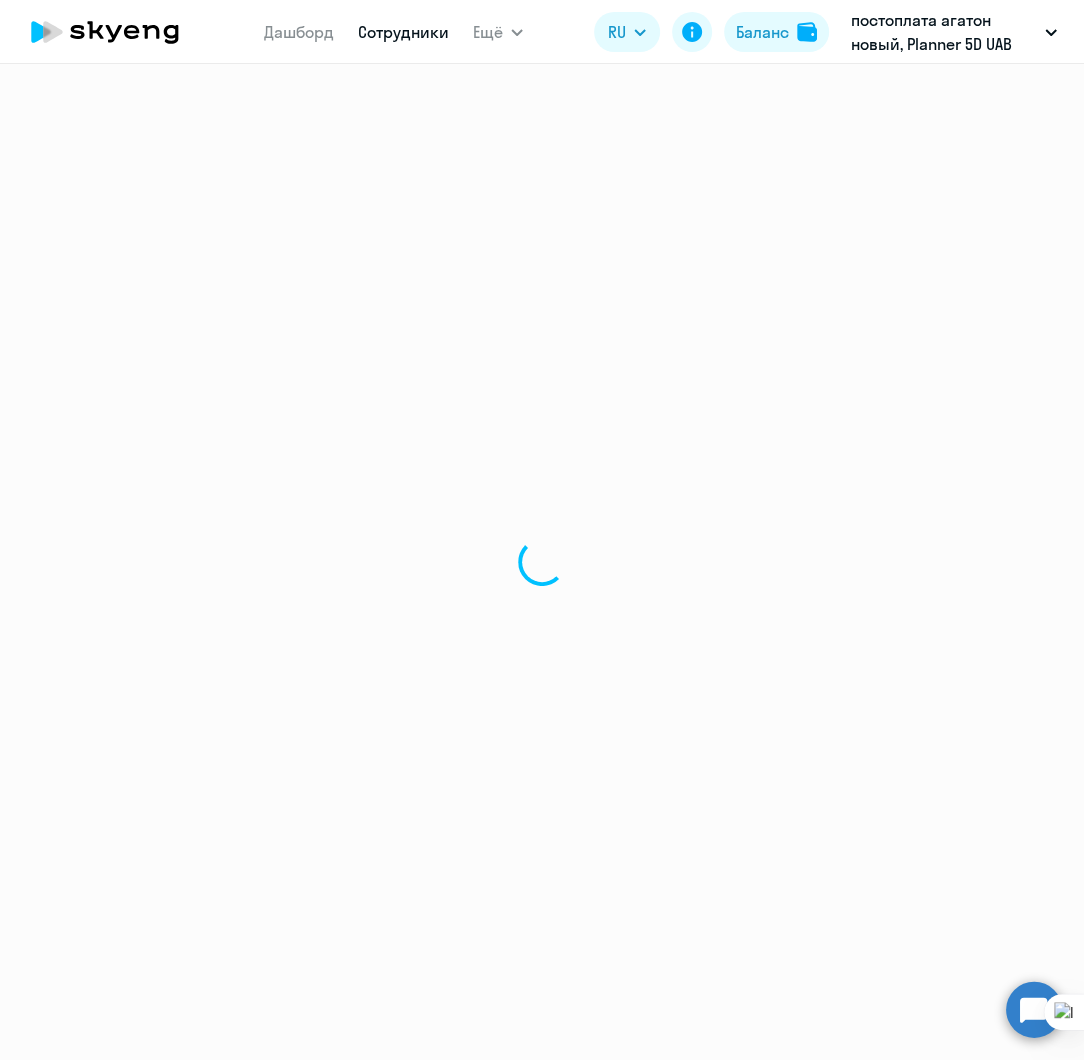 select on "english" 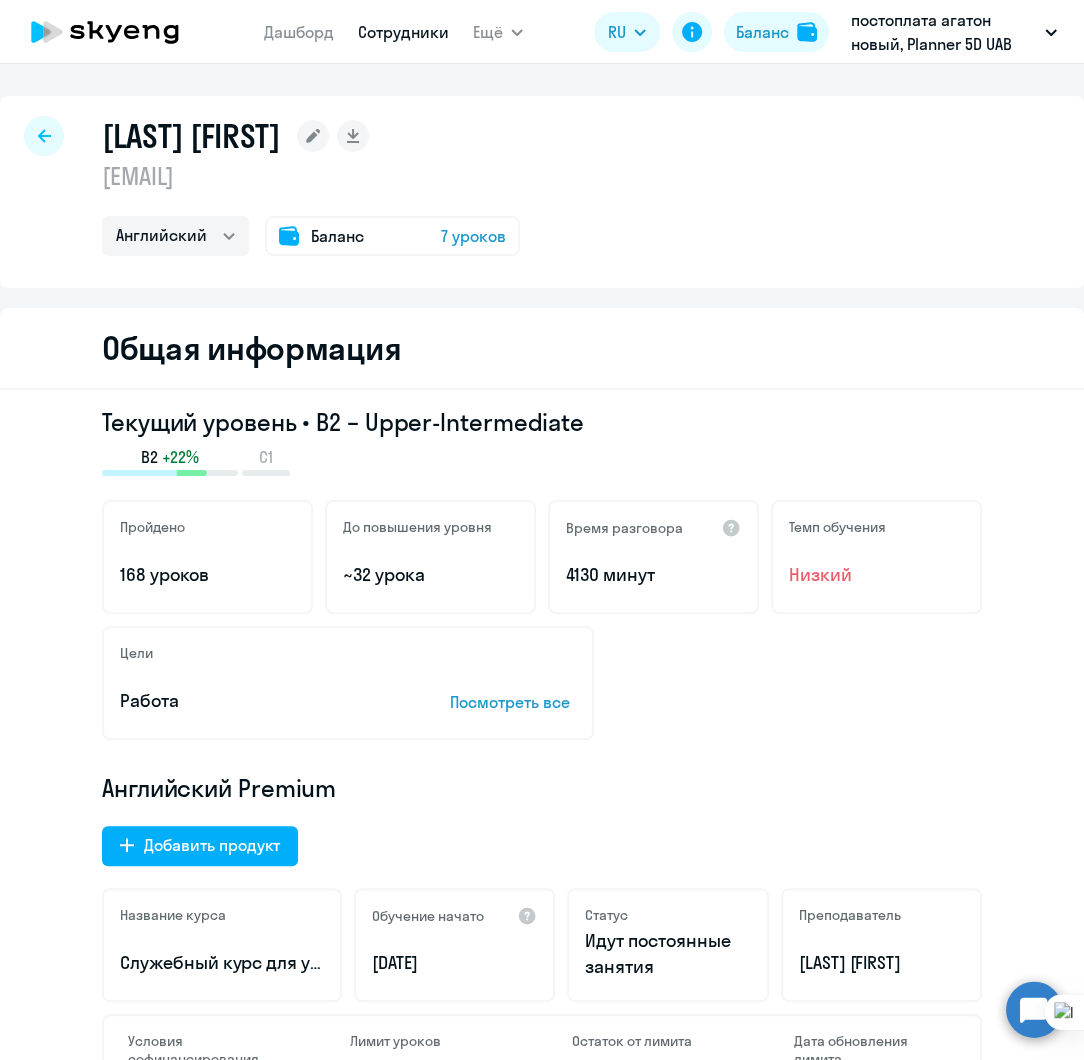 click on "7 уроков" 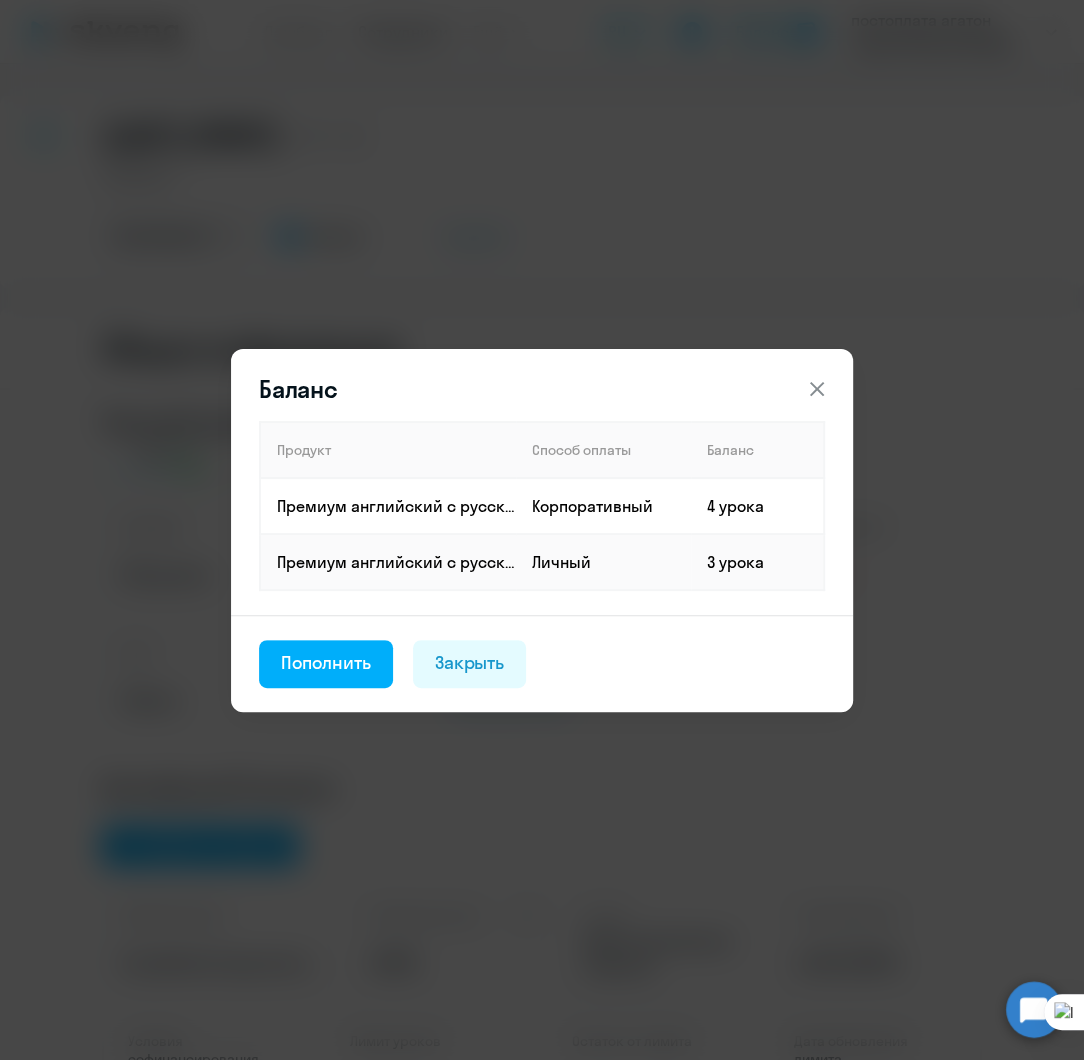 click 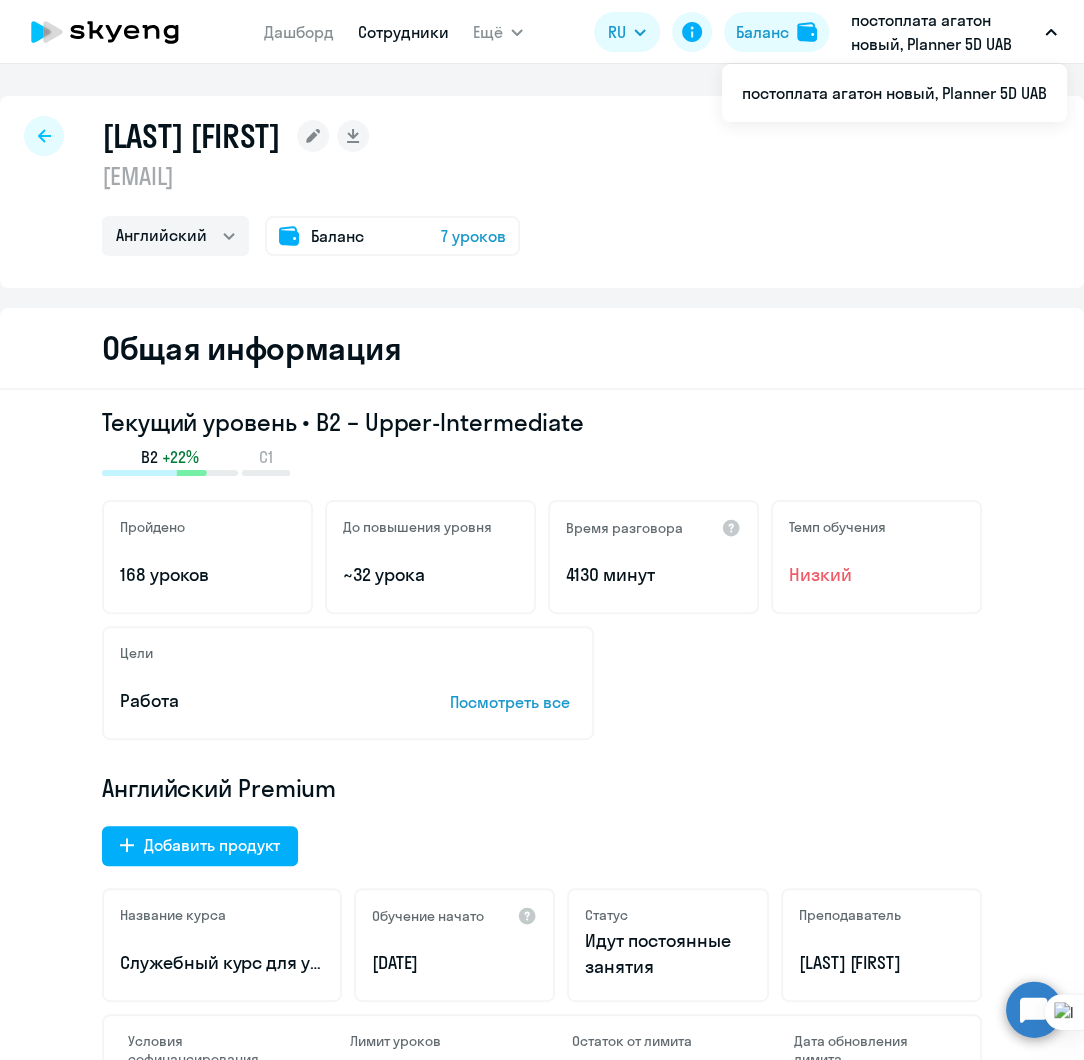 click on "постоплата агатон новый, Planner 5D UAB" at bounding box center [944, 32] 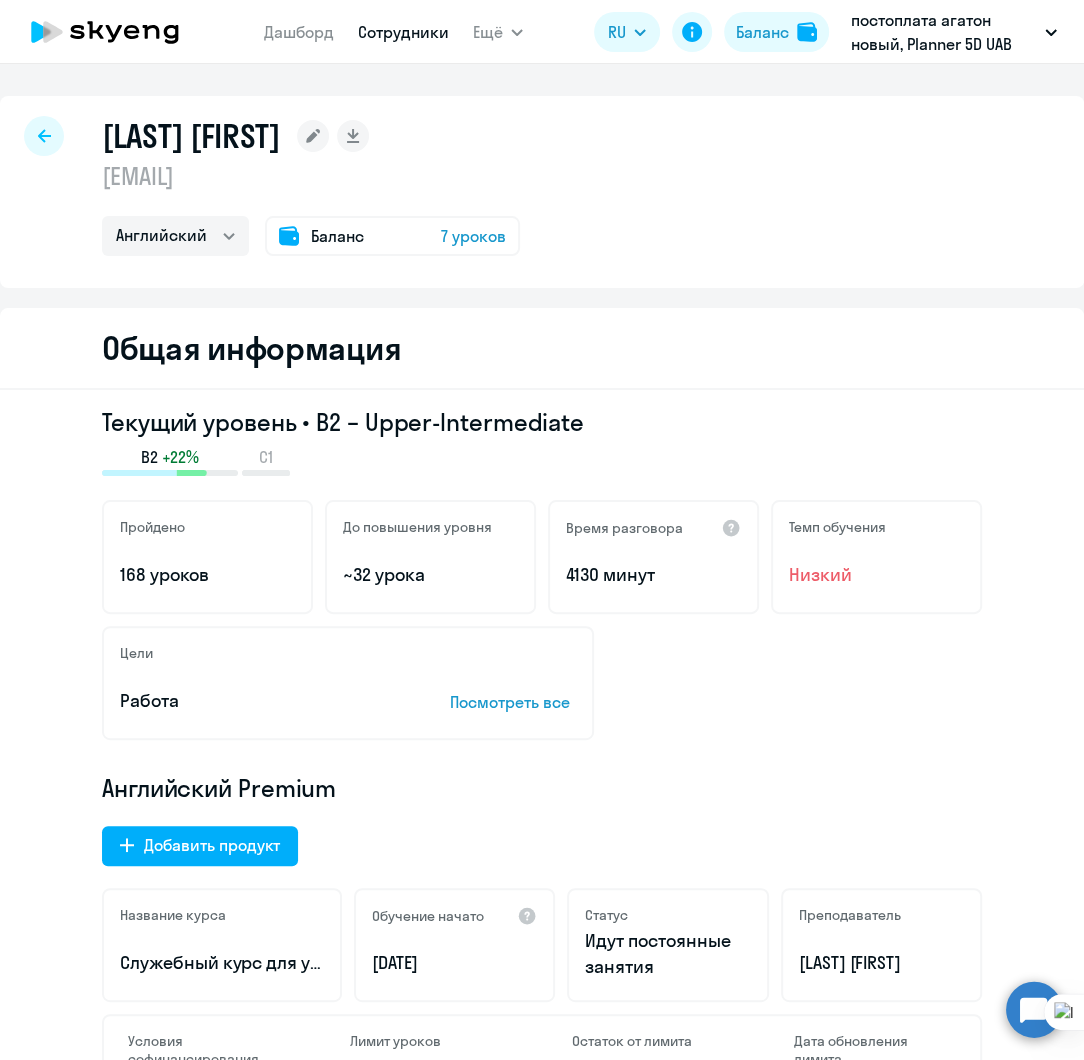 click on "постоплата агатон новый, Planner 5D UAB" at bounding box center (944, 32) 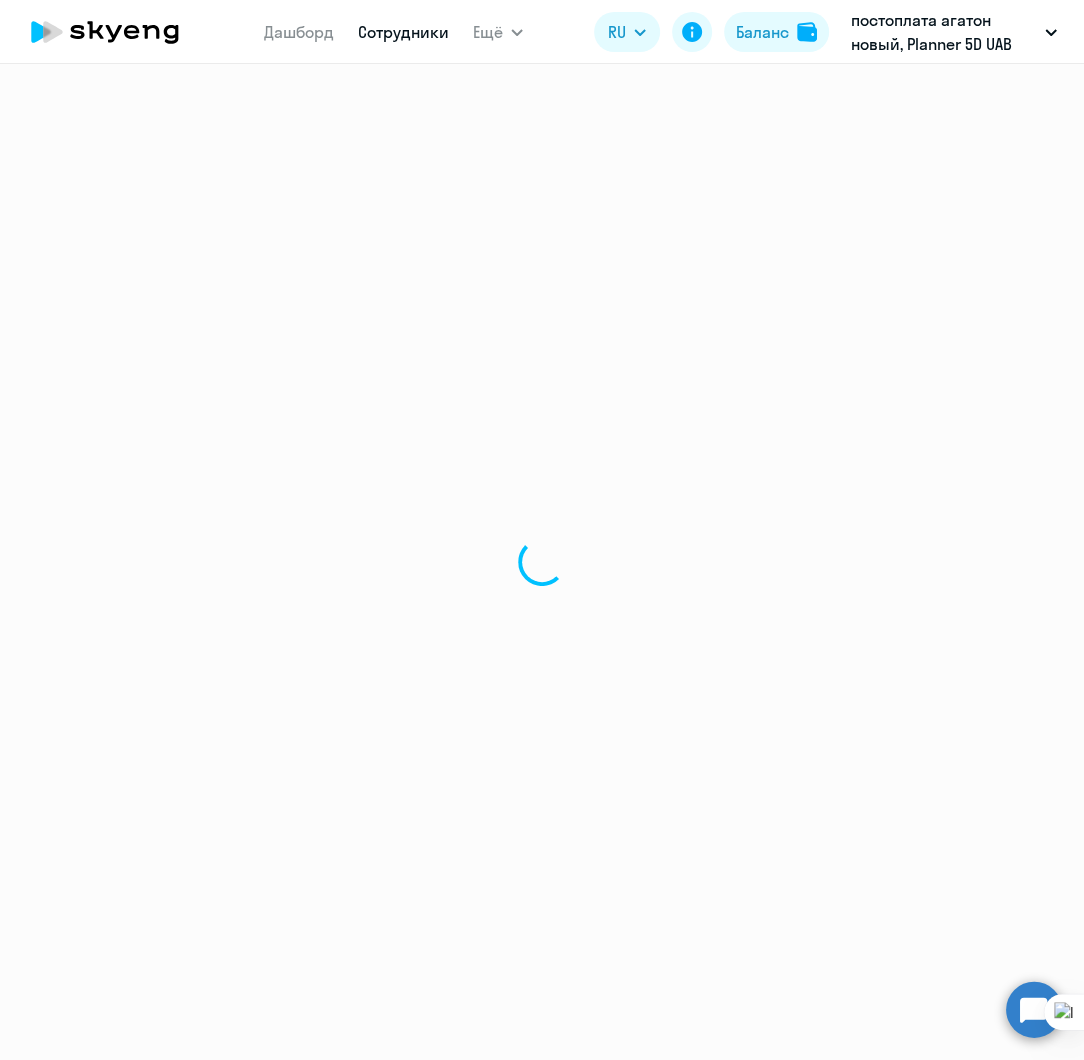 select on "30" 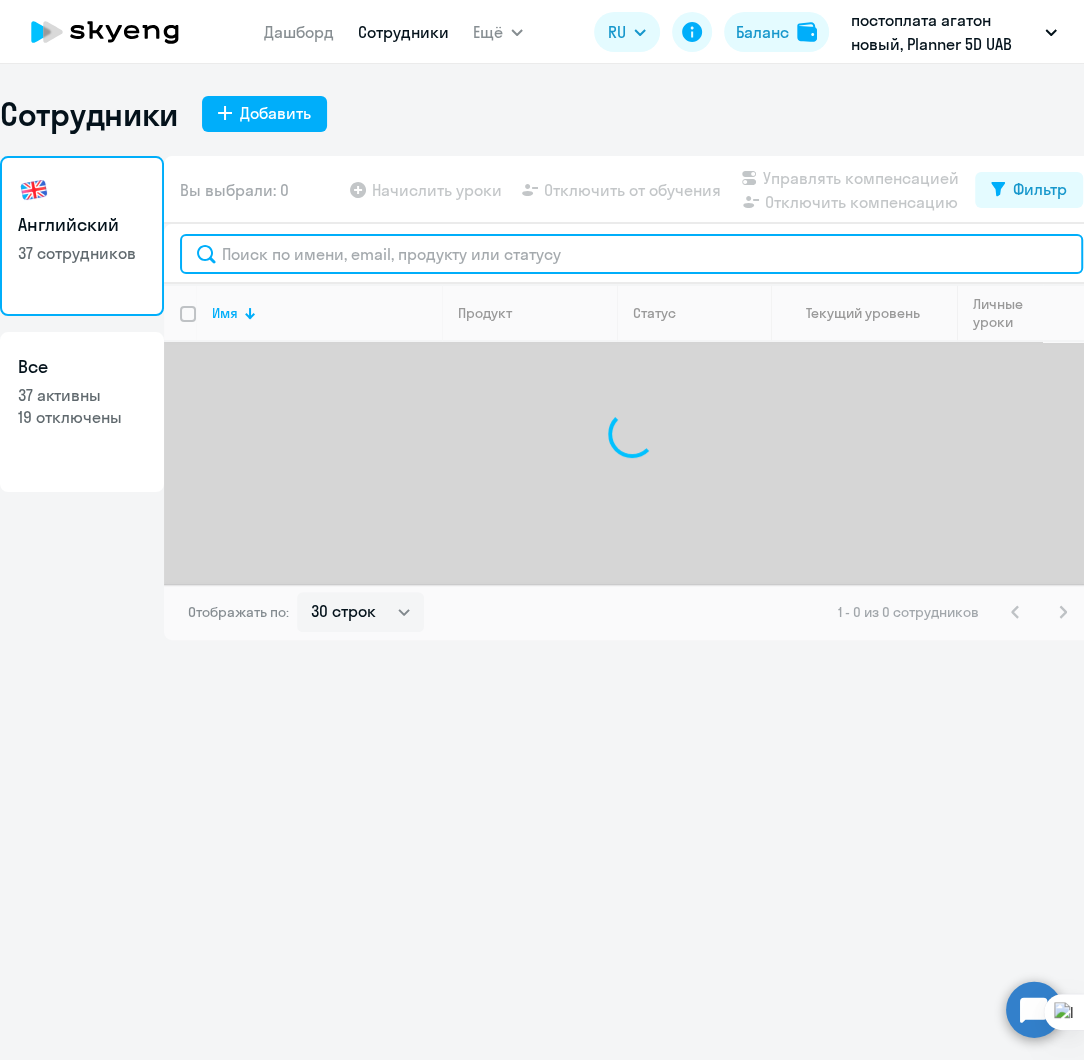 click 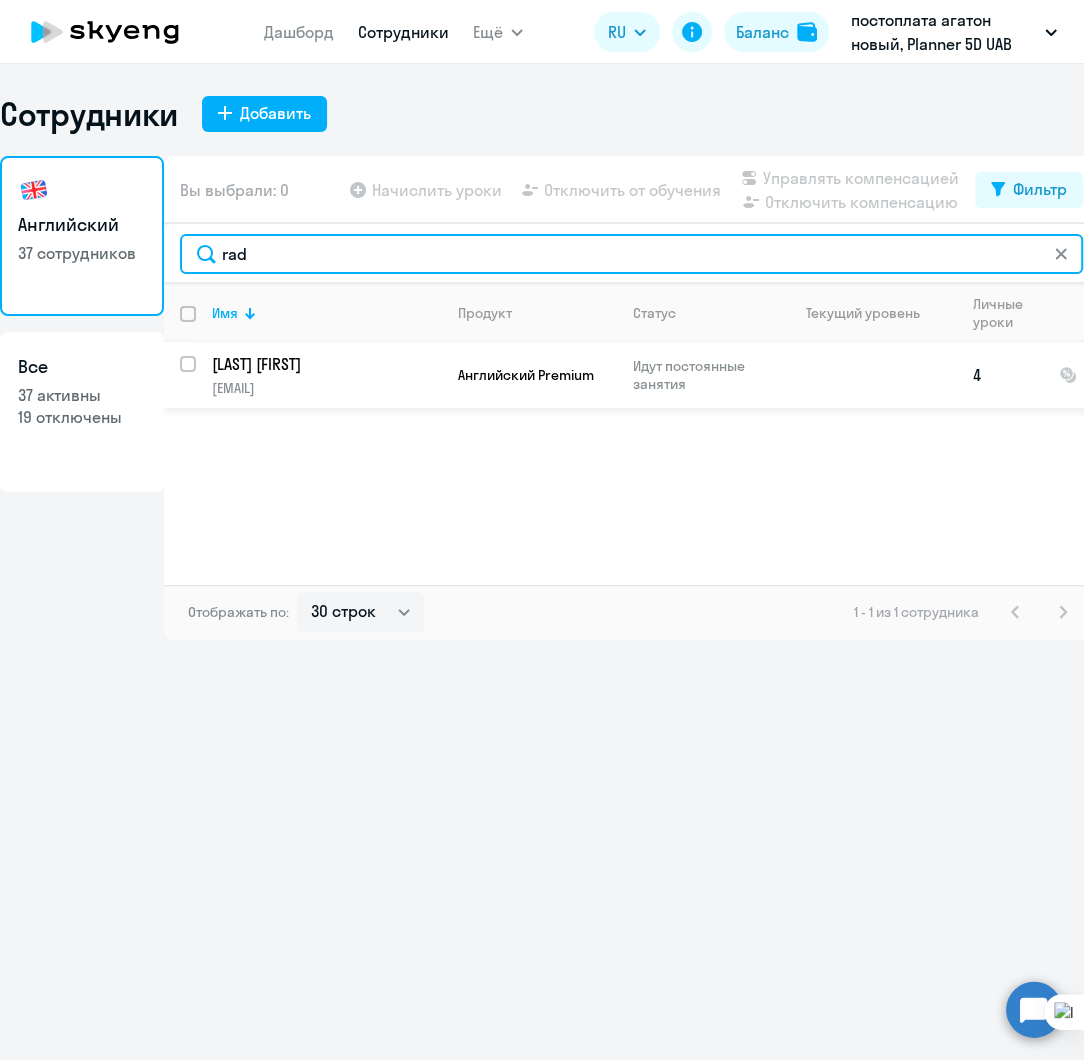 type on "rad" 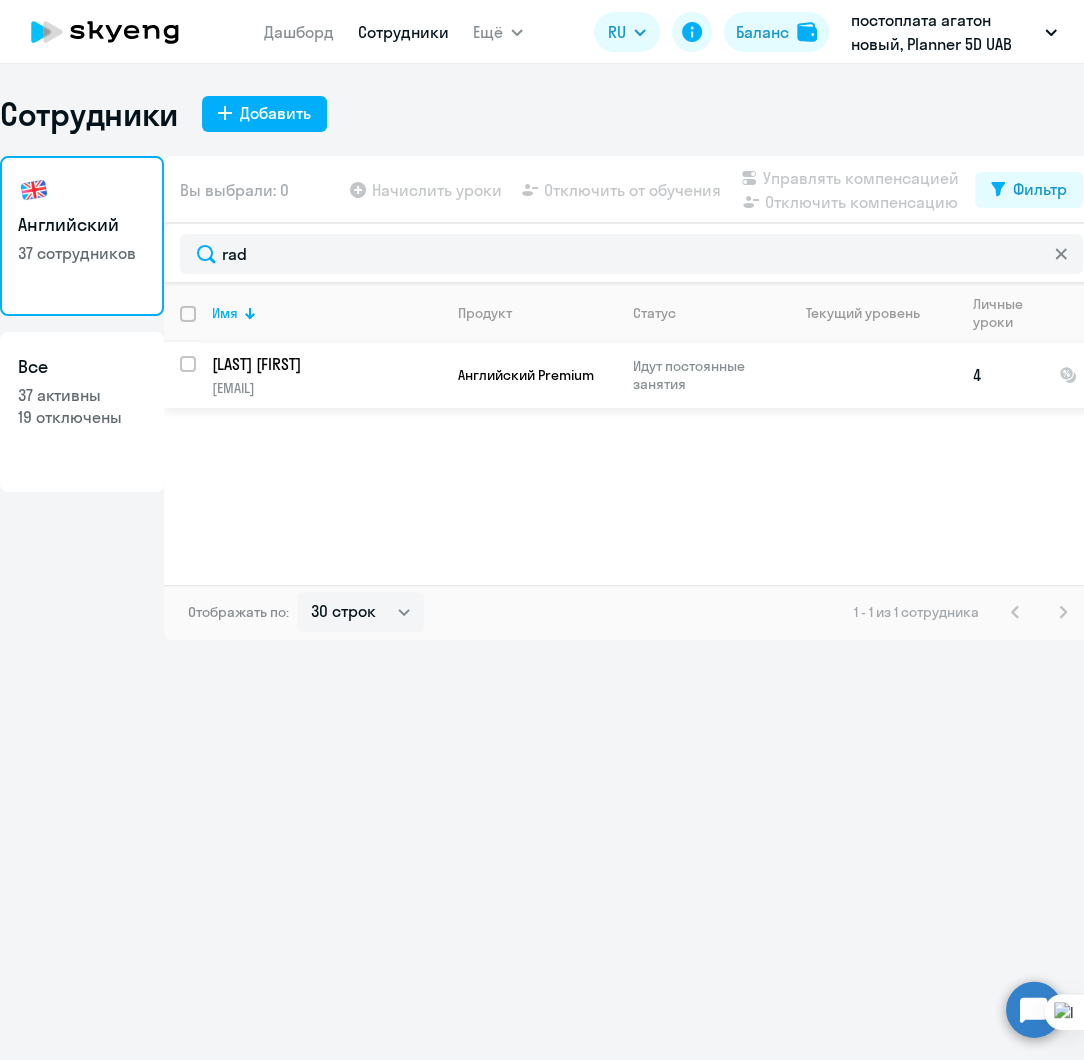 click on "[LAST] [FIRST]" 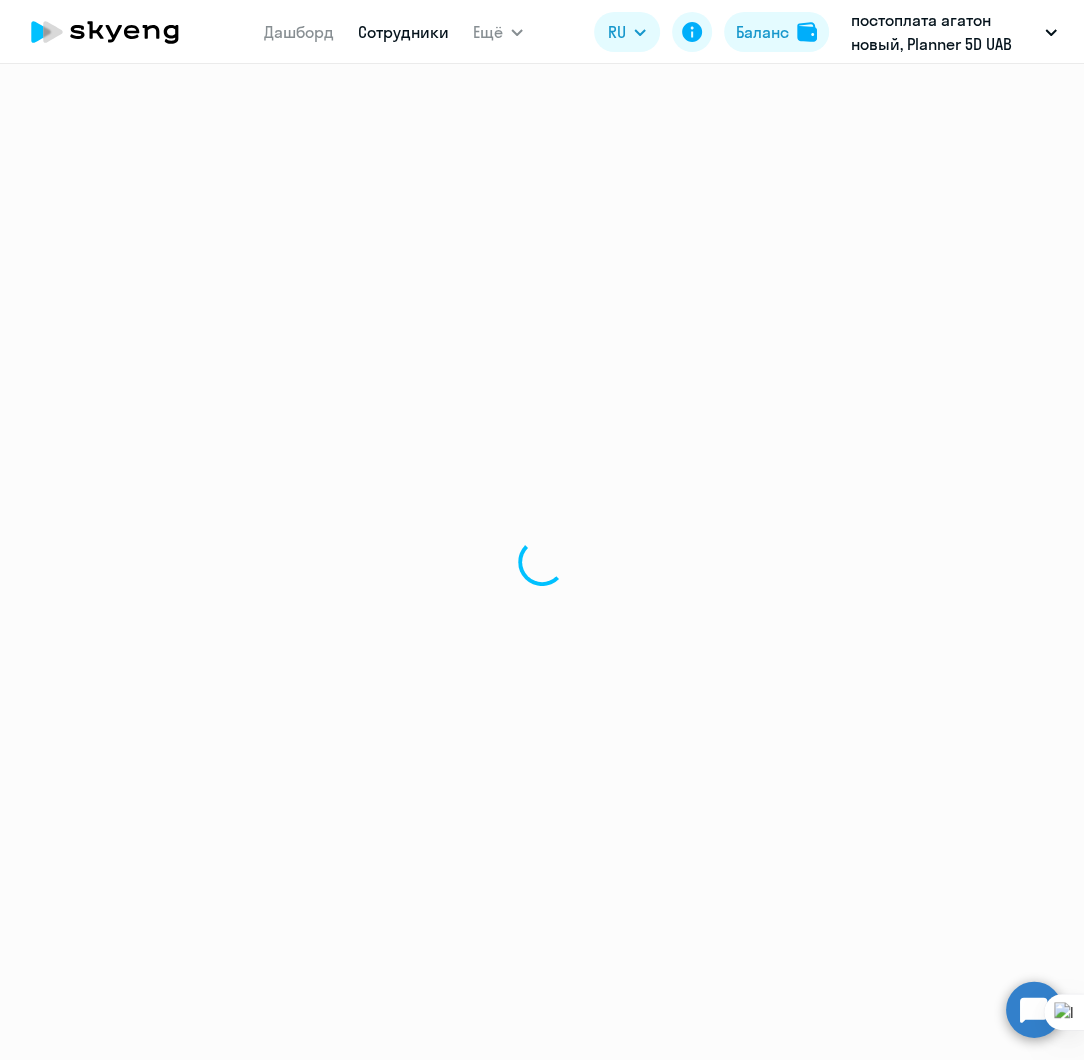 select on "english" 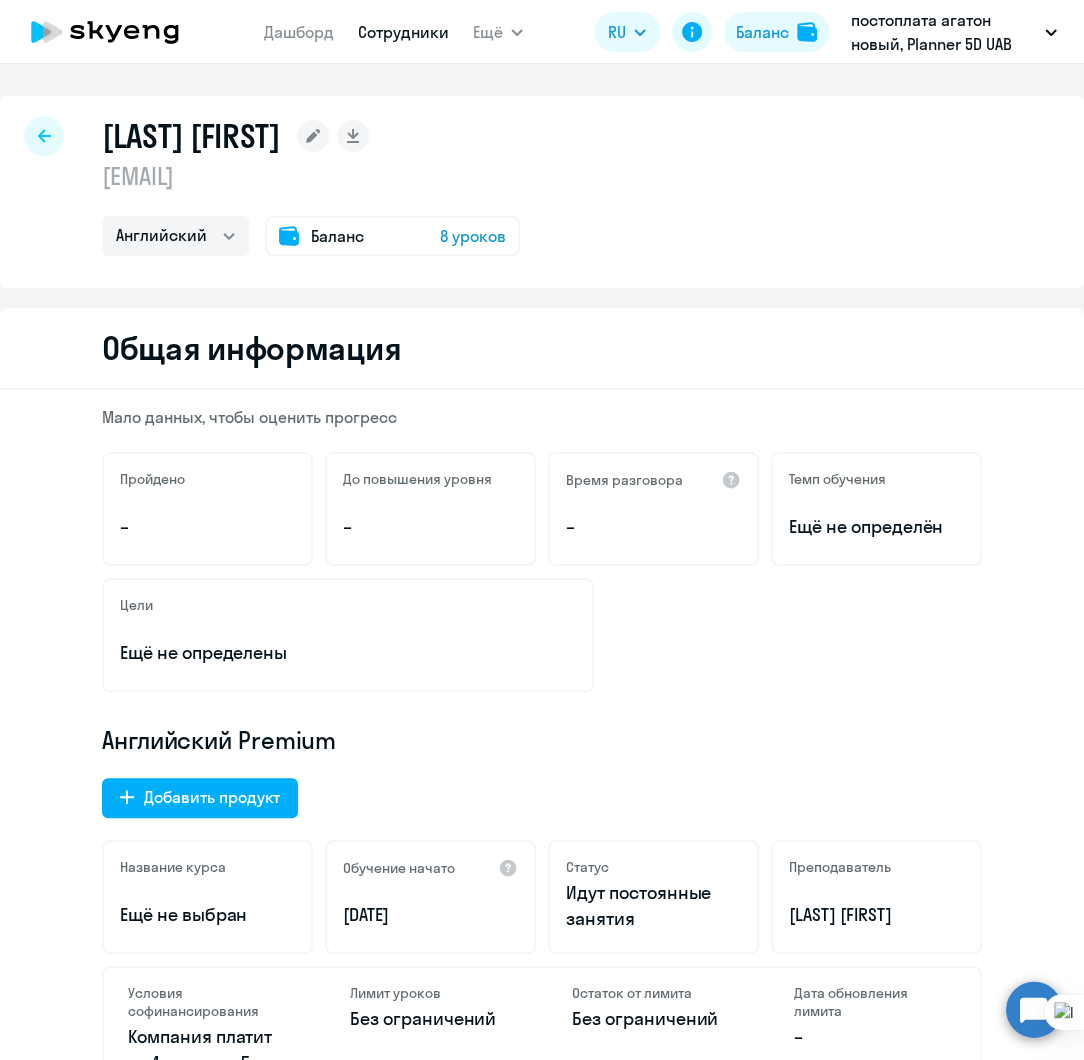 click on "8 уроков" 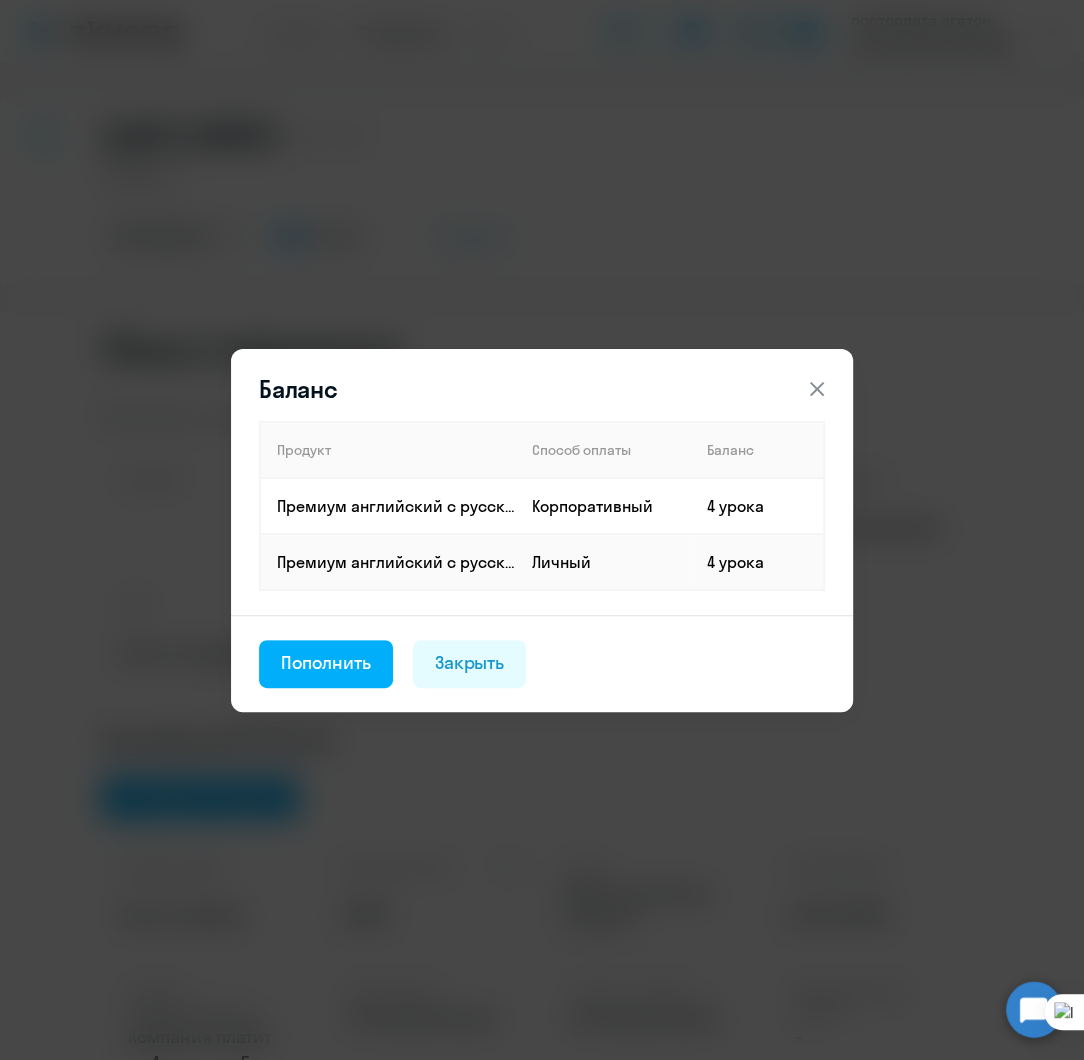 click 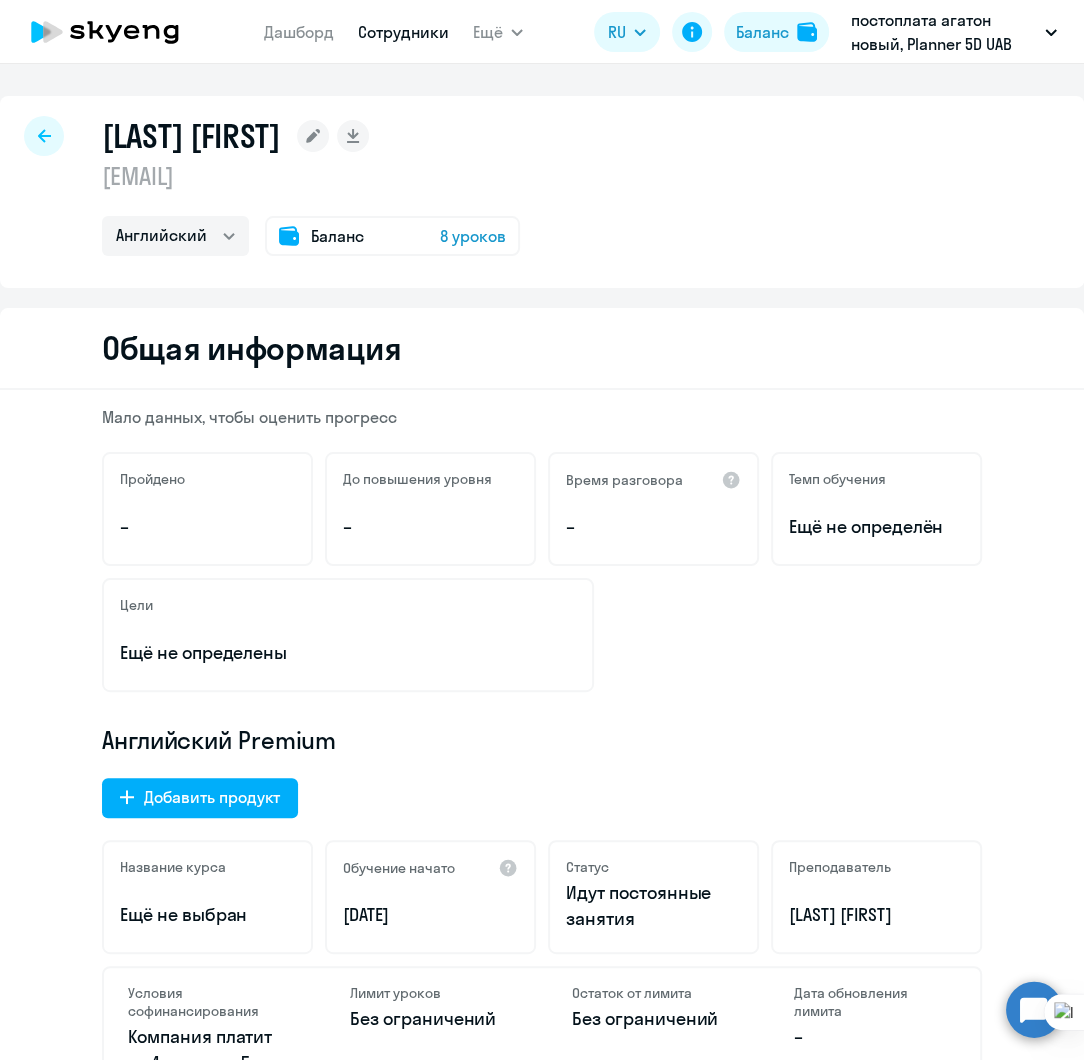 click 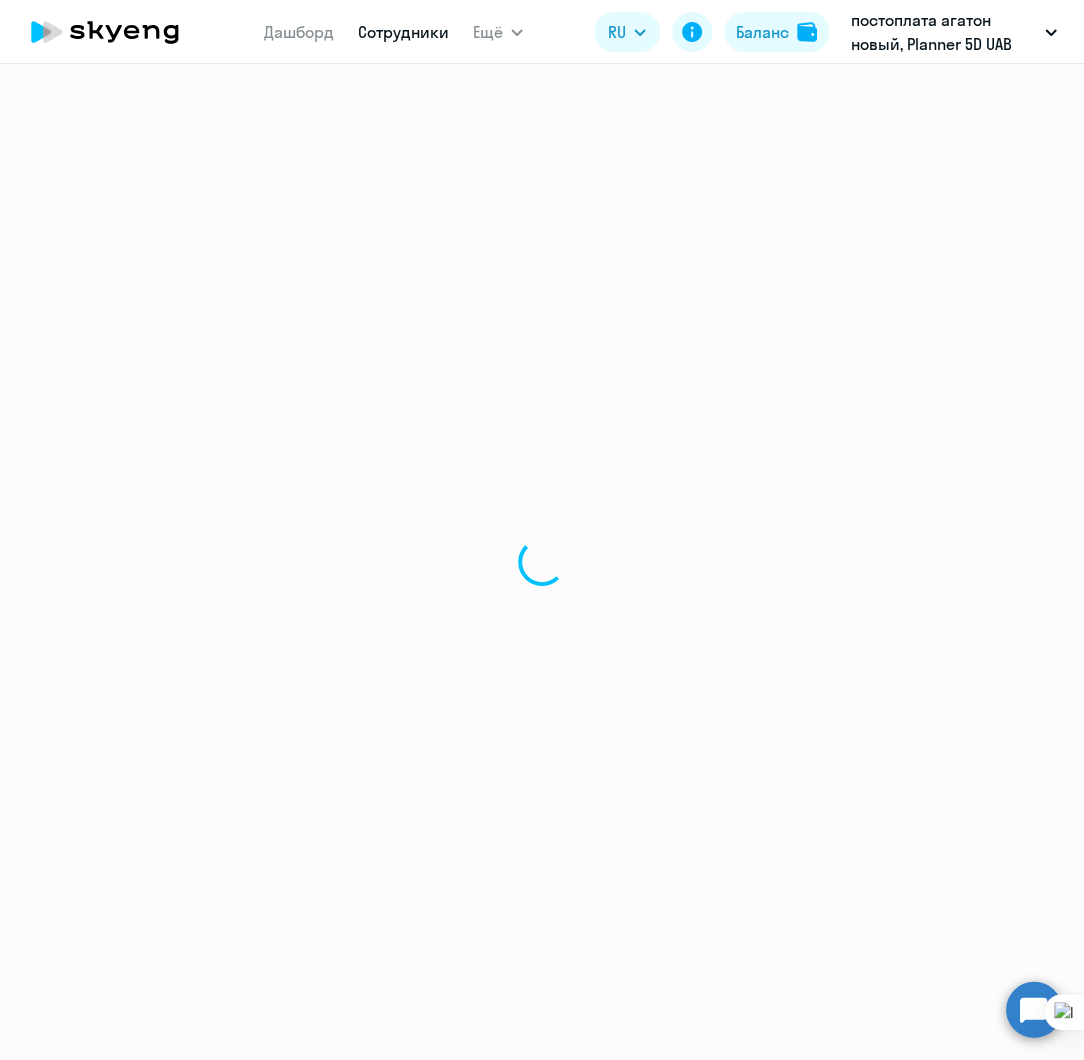 select on "30" 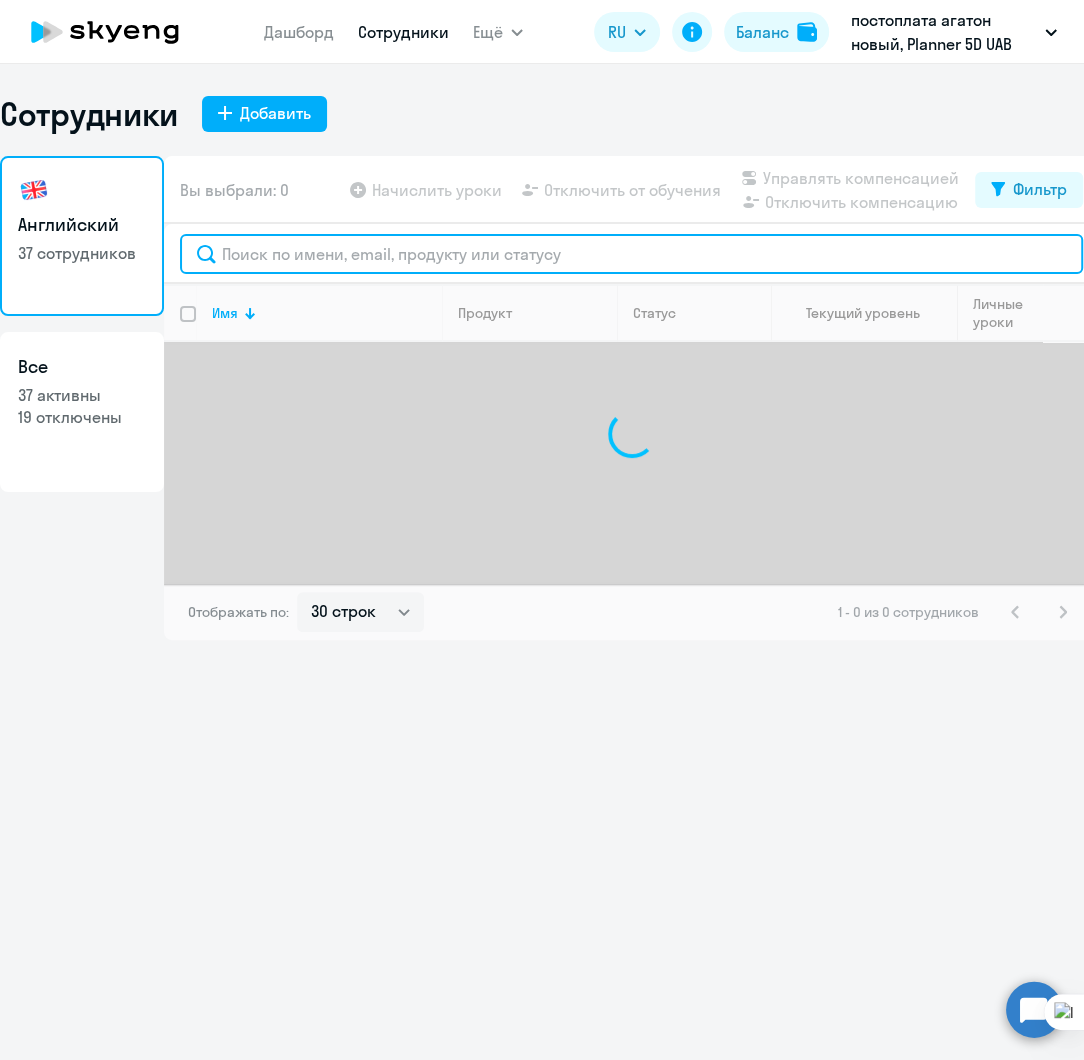 click 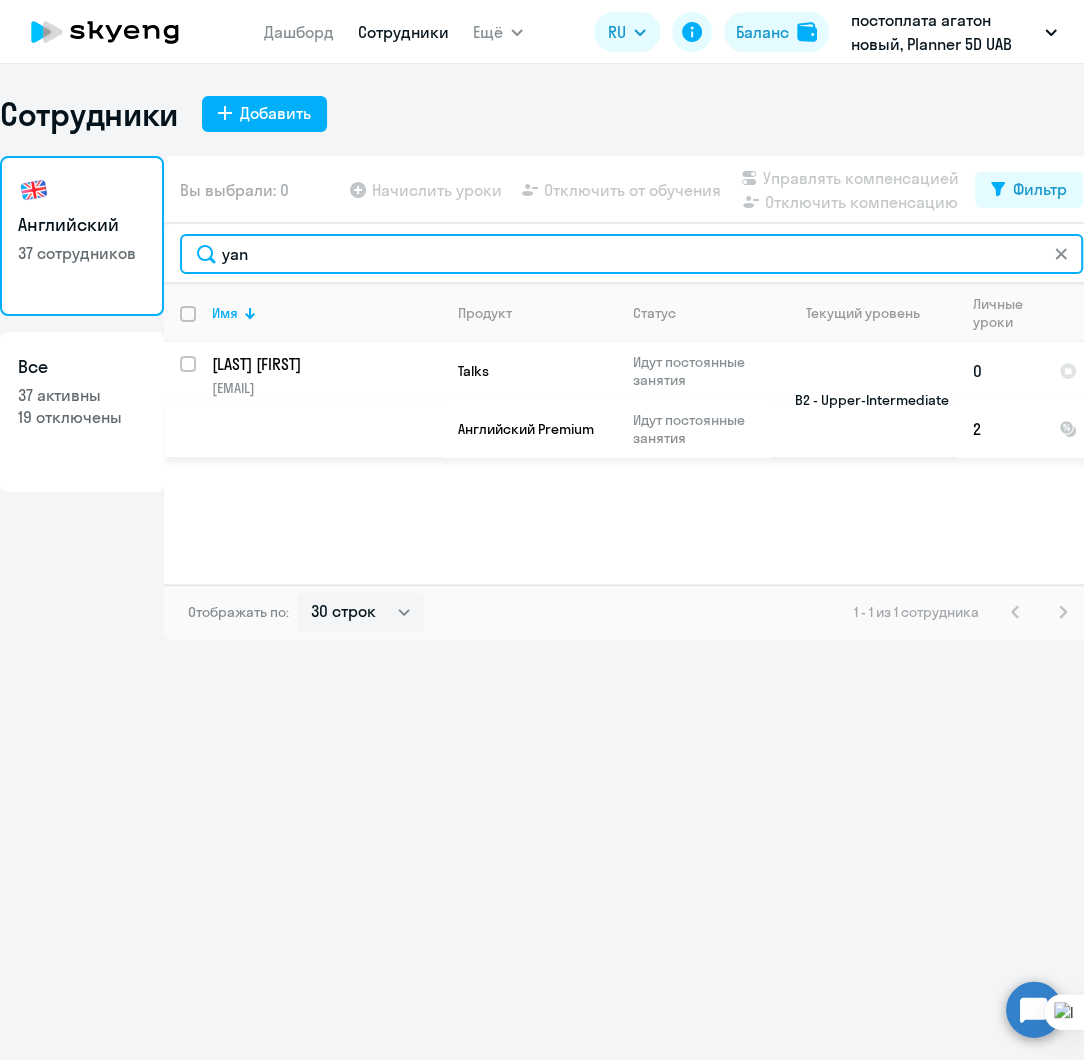 type on "yan" 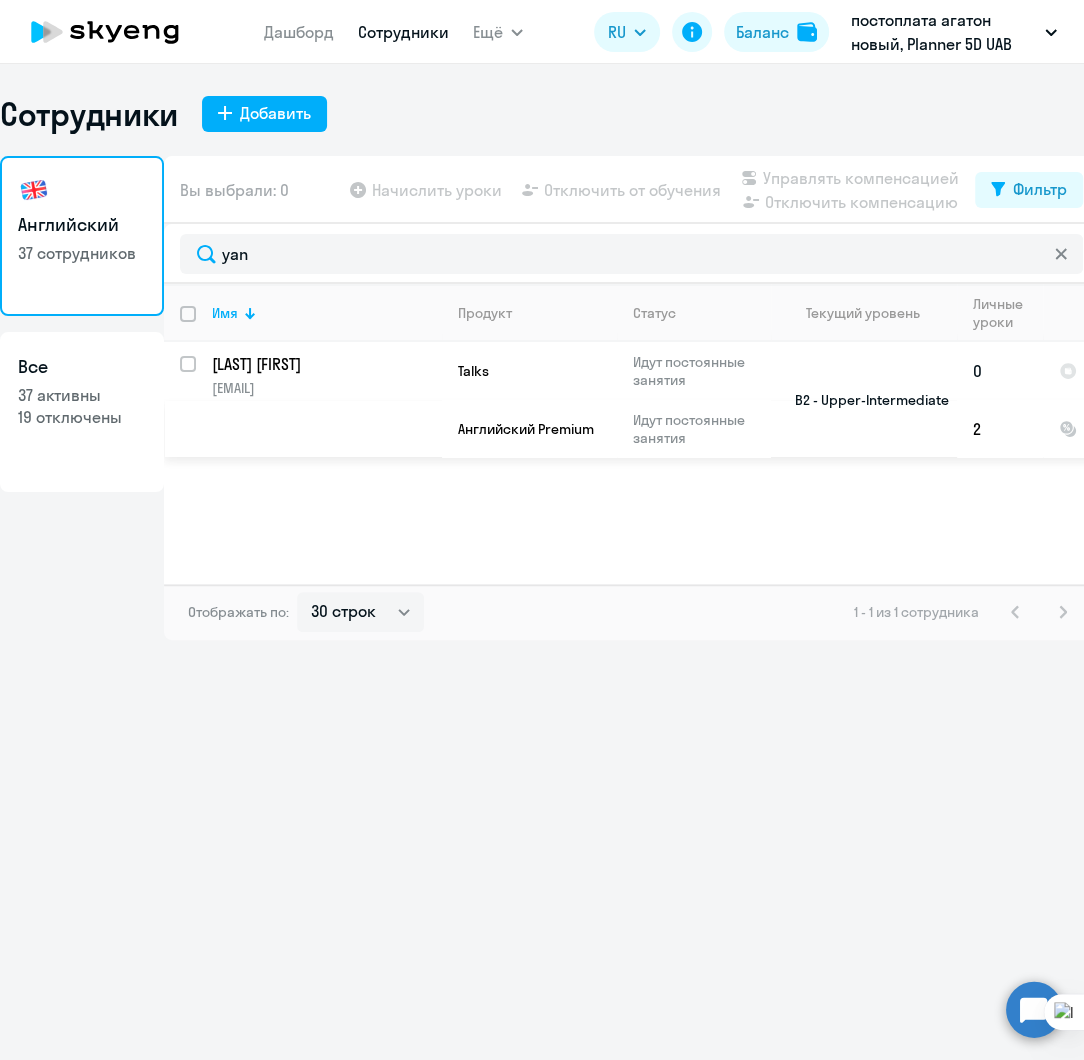 click on "[LAST] [FIRST]" 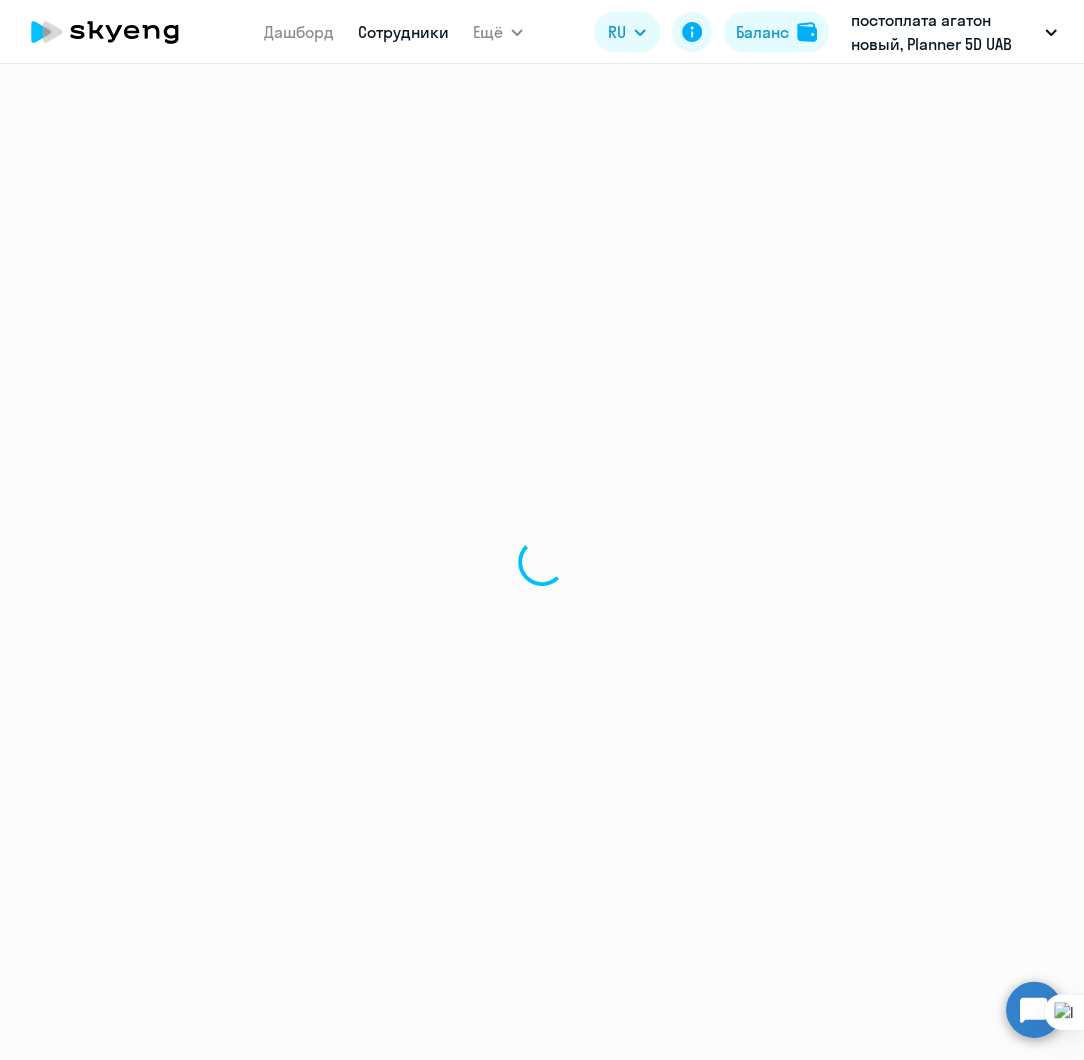 select on "english" 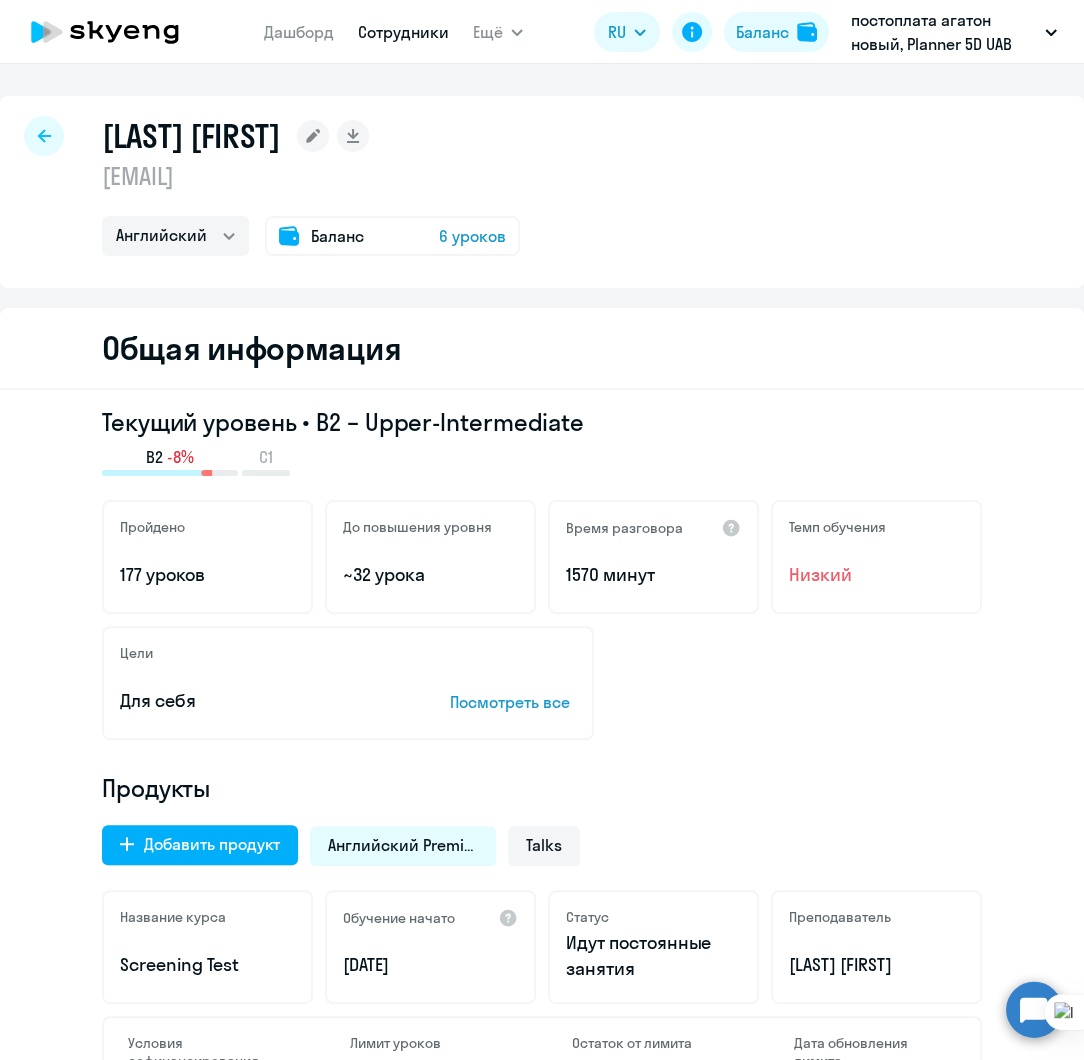 click on "6 уроков" 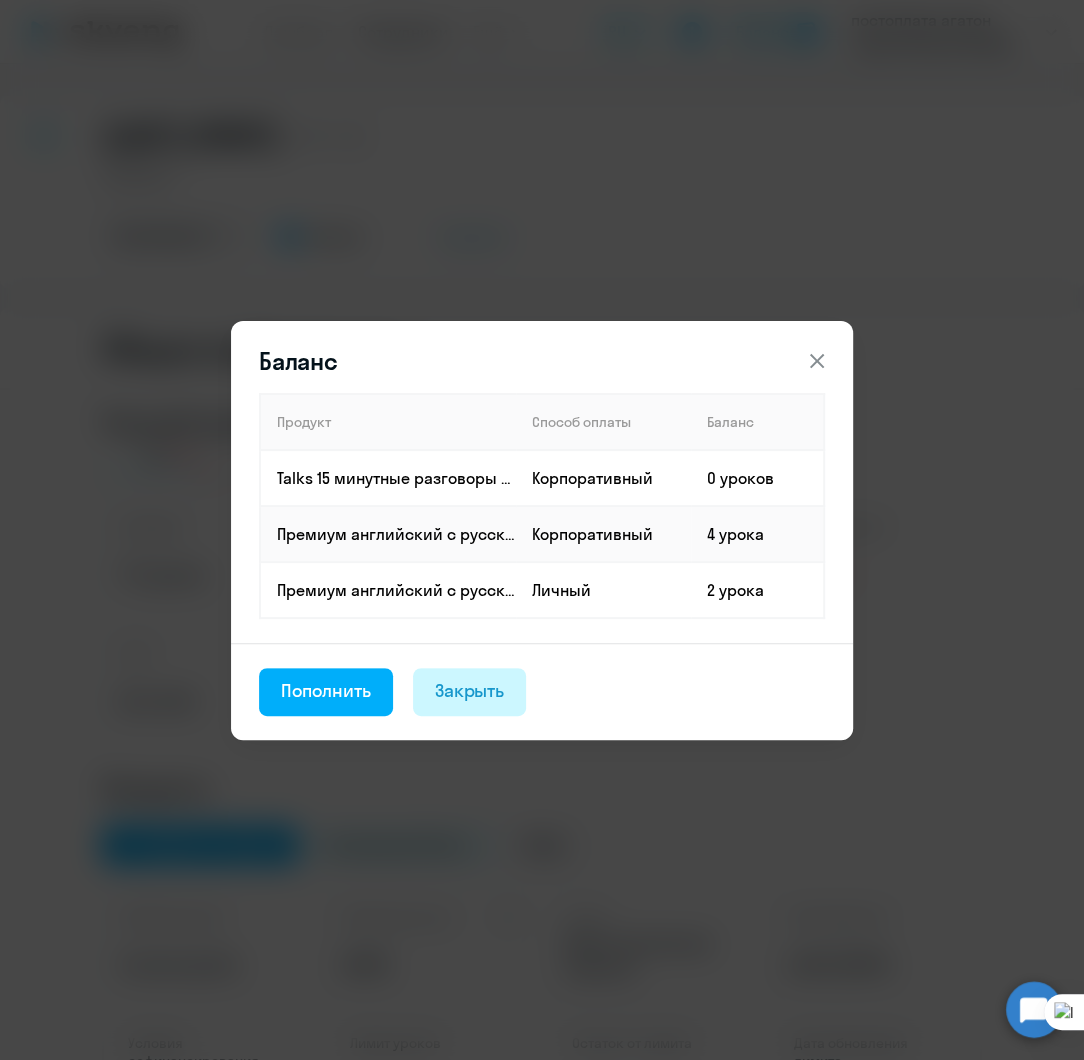 click on "Закрыть" at bounding box center (470, 691) 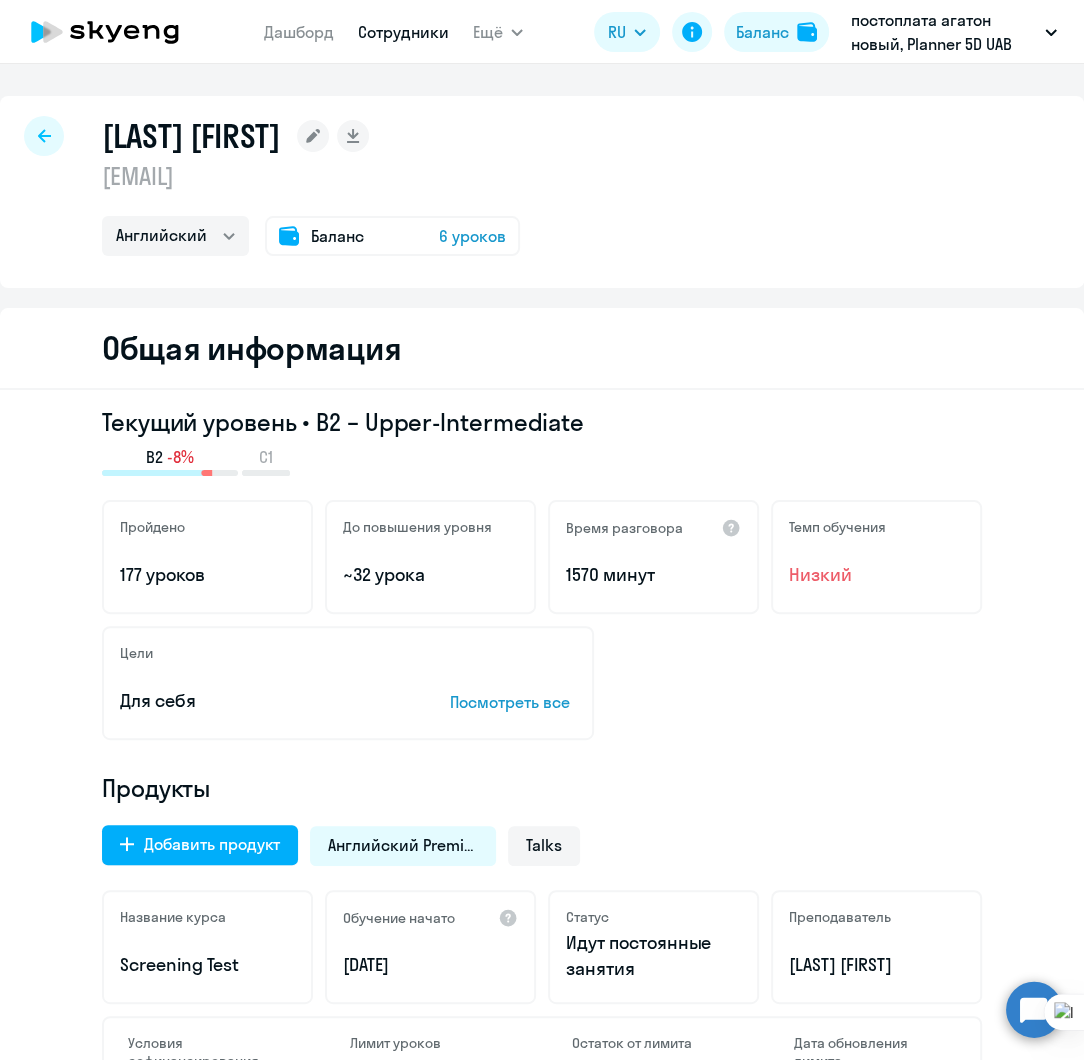 click on "Цели Для себя Посмотреть все" 